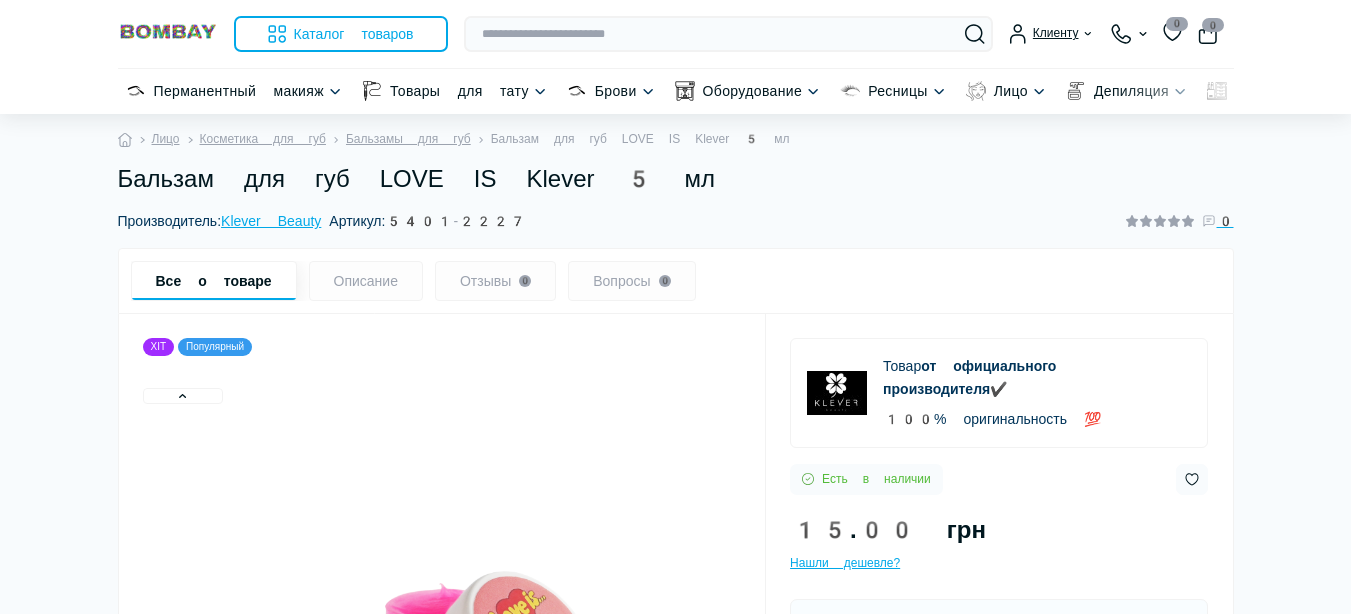 scroll, scrollTop: 0, scrollLeft: 0, axis: both 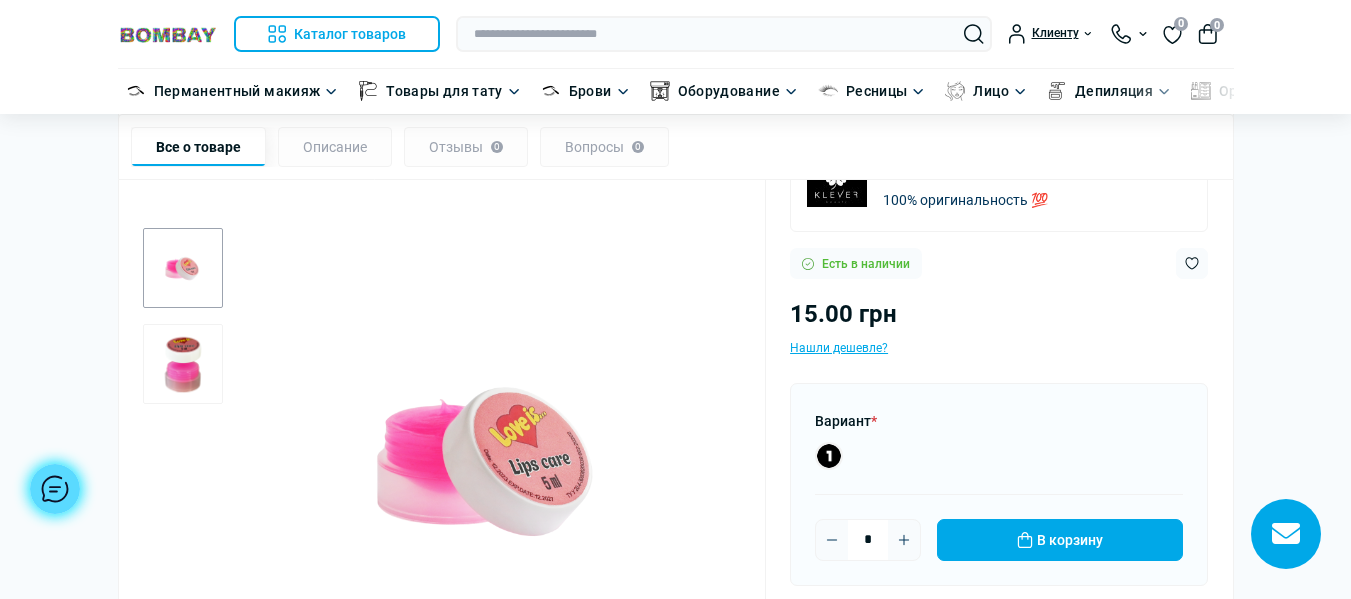 click at bounding box center (183, 364) 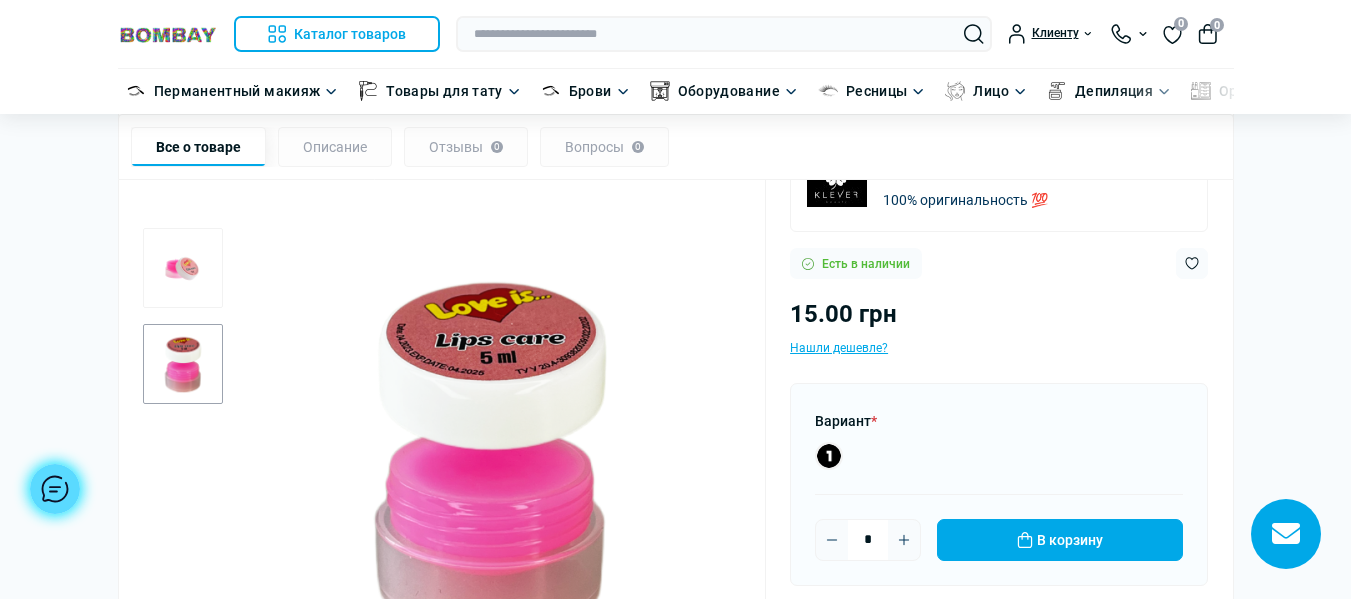 click at bounding box center (183, 268) 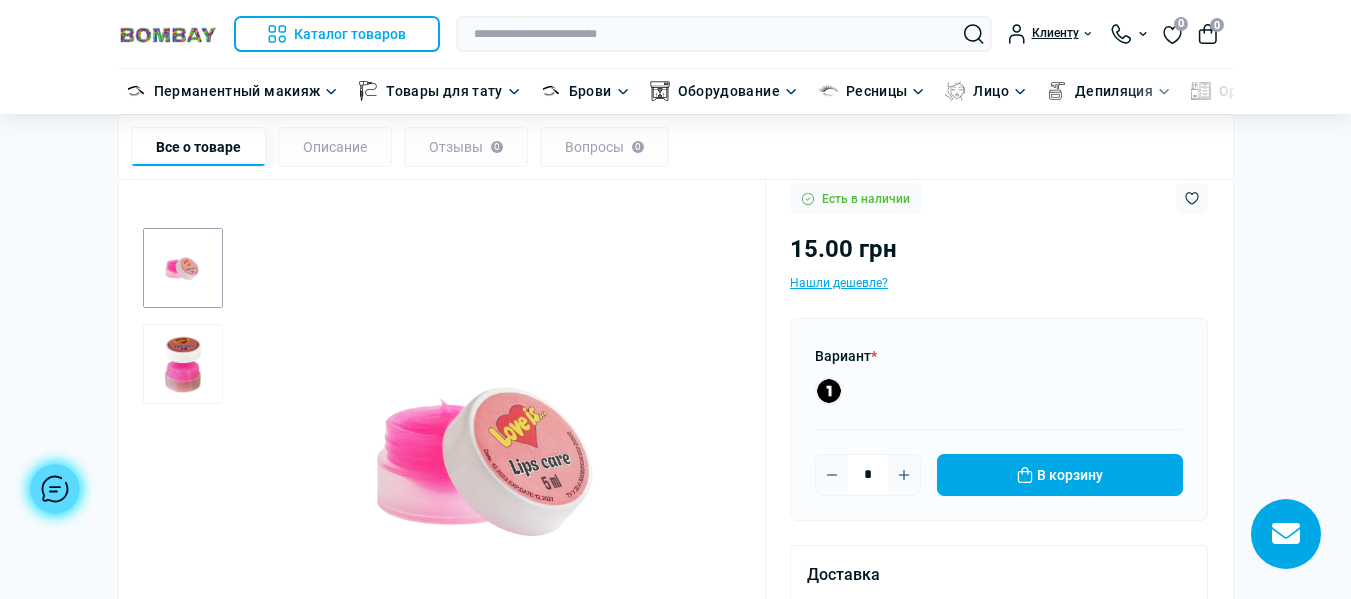 scroll, scrollTop: 300, scrollLeft: 0, axis: vertical 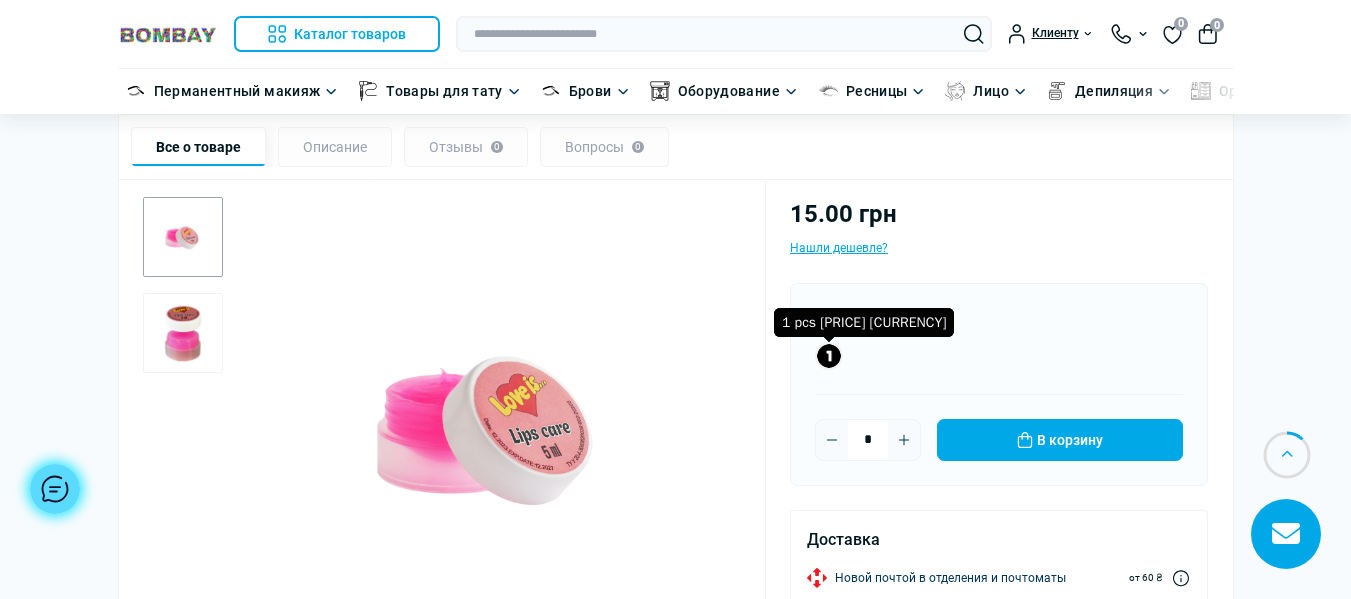 click at bounding box center (829, 356) 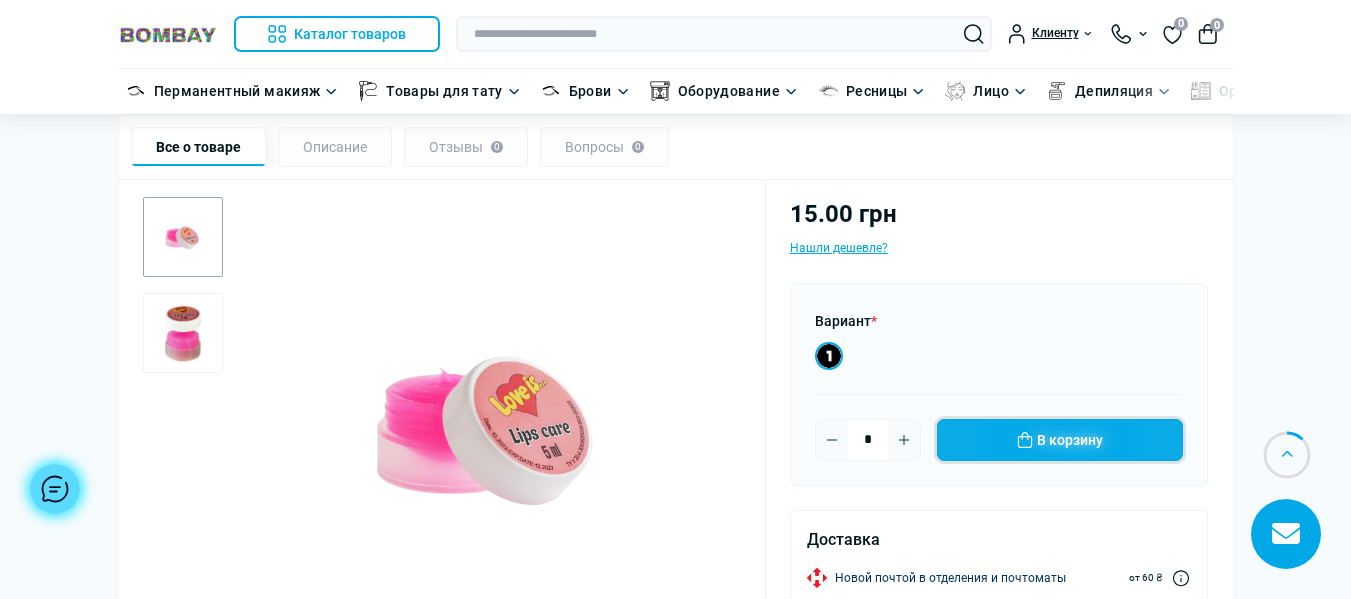 click on "В корзину" at bounding box center [1060, 440] 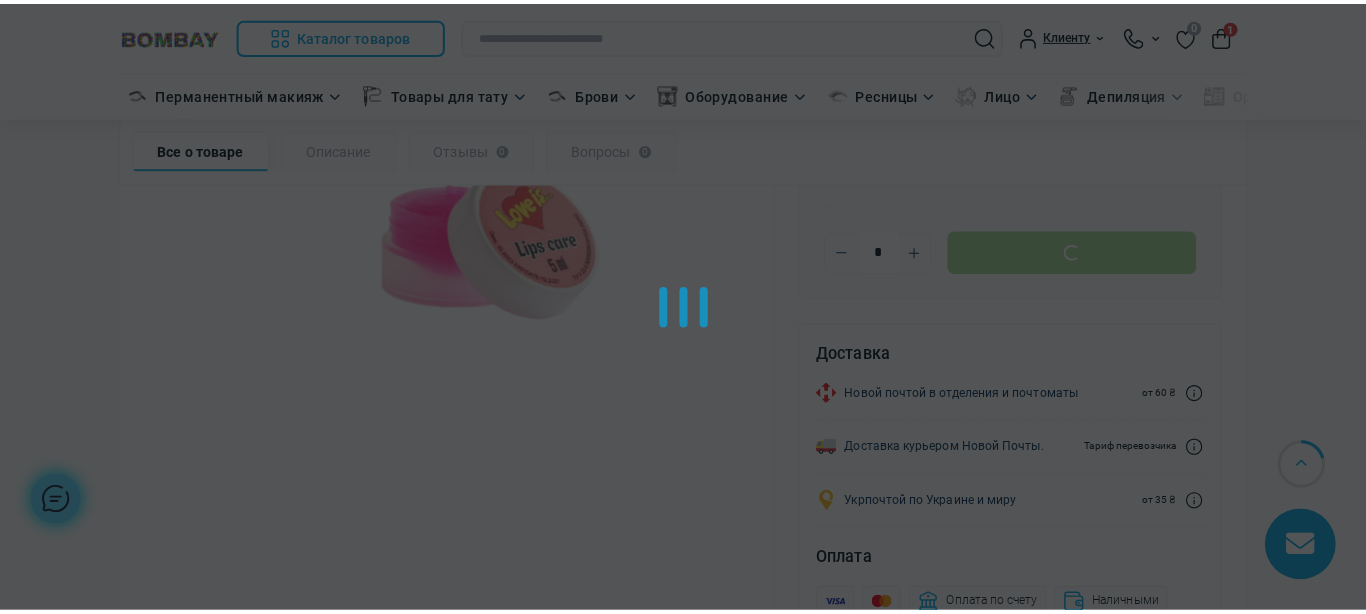scroll, scrollTop: 500, scrollLeft: 0, axis: vertical 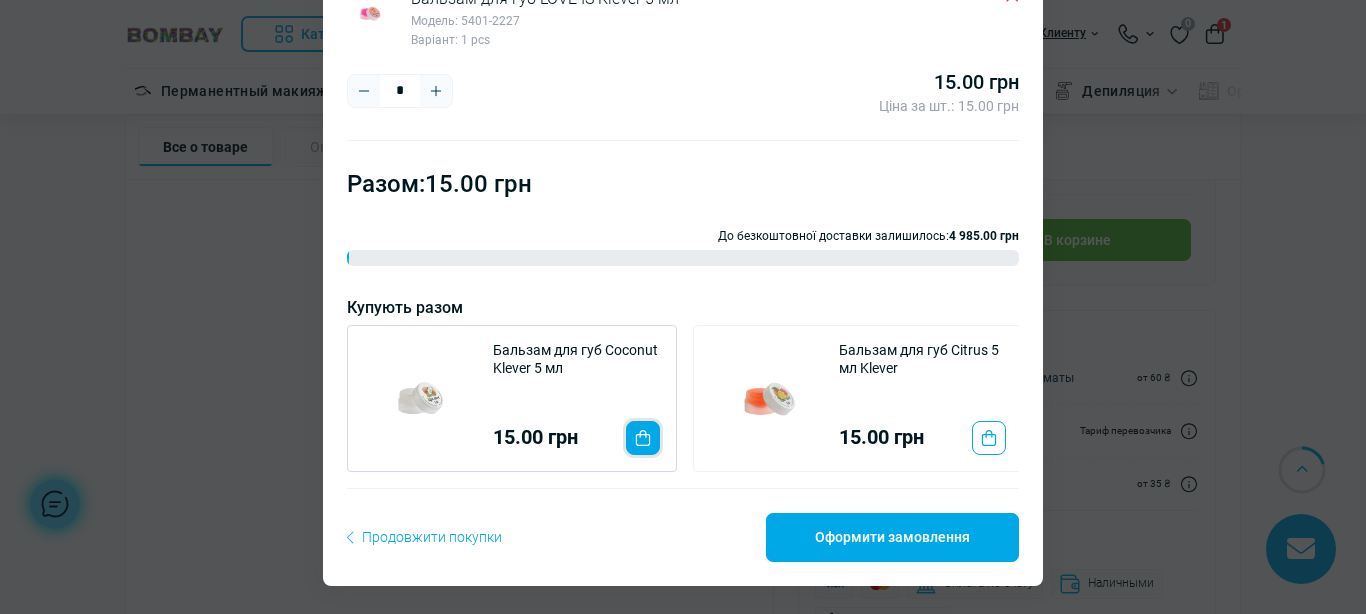 click at bounding box center (643, 438) 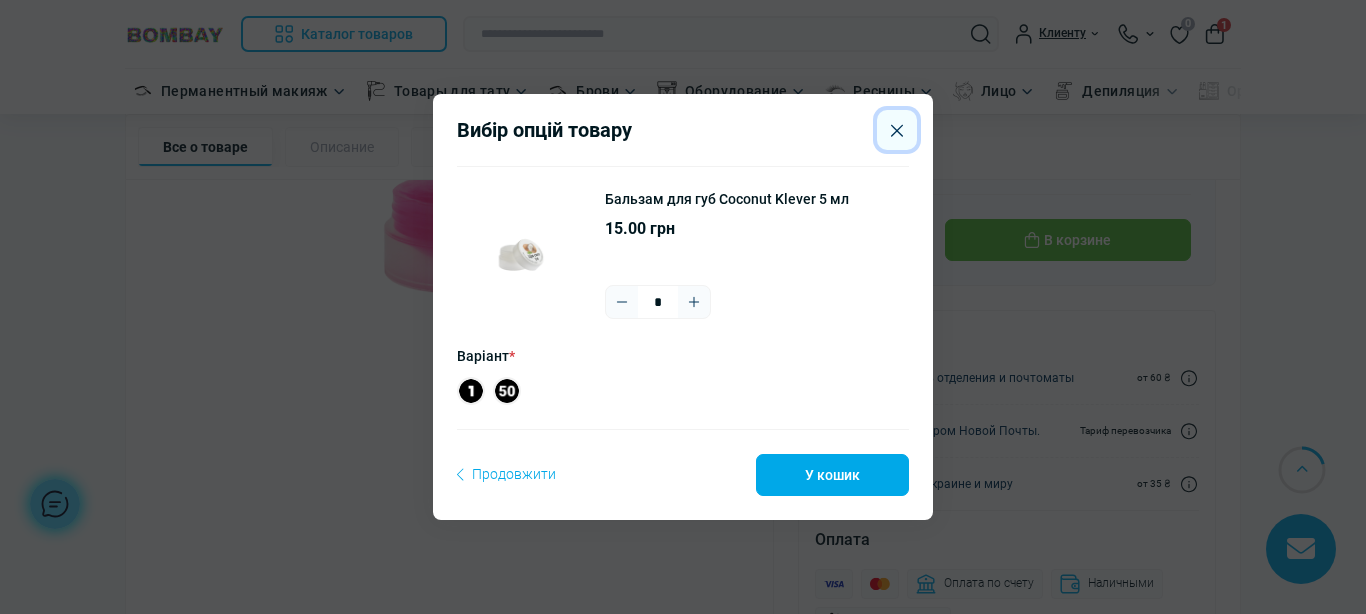 click 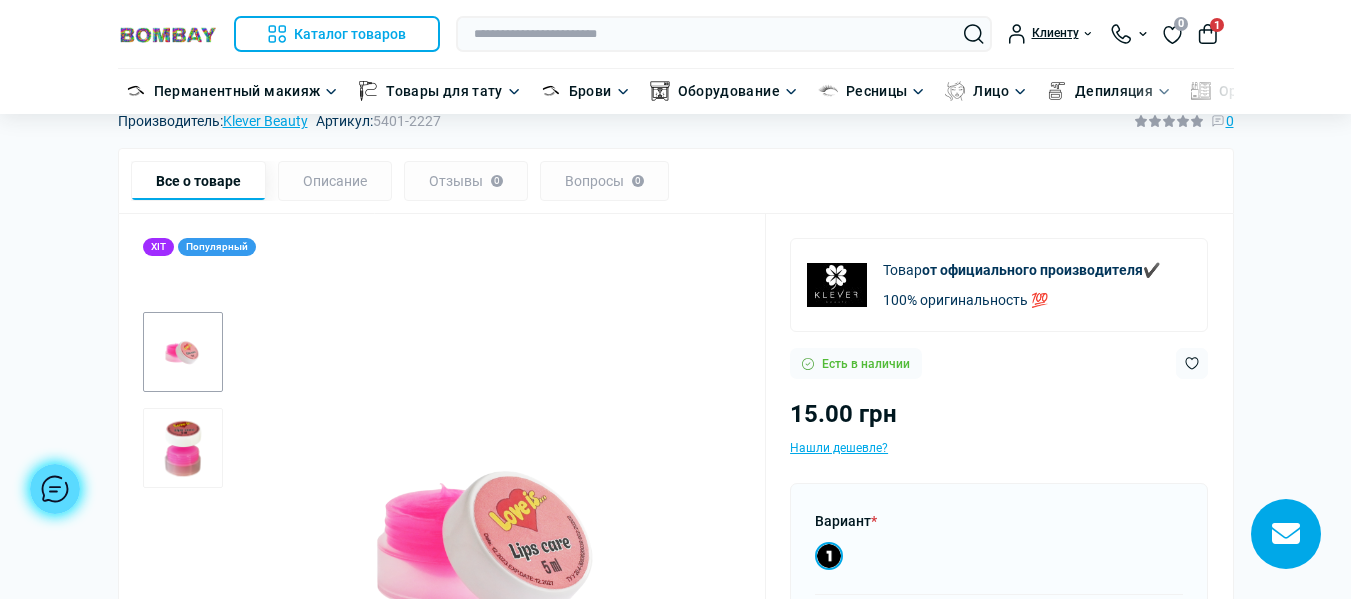 scroll, scrollTop: 0, scrollLeft: 0, axis: both 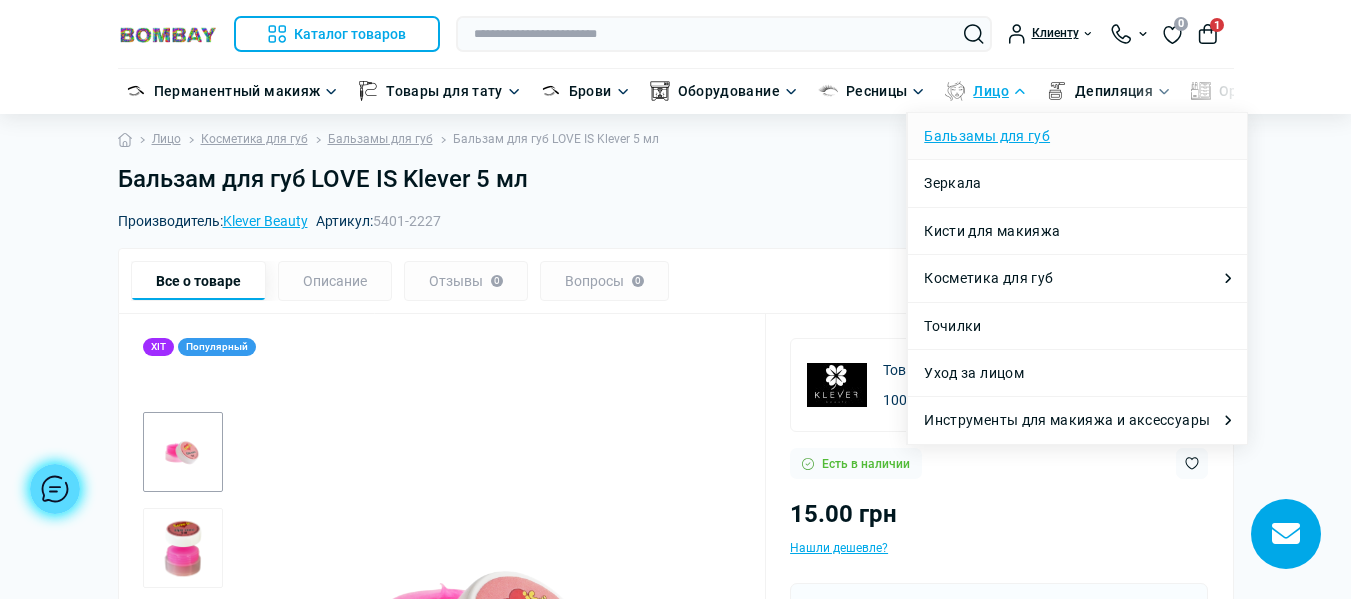 click on "Бальзамы для губ" at bounding box center (987, 136) 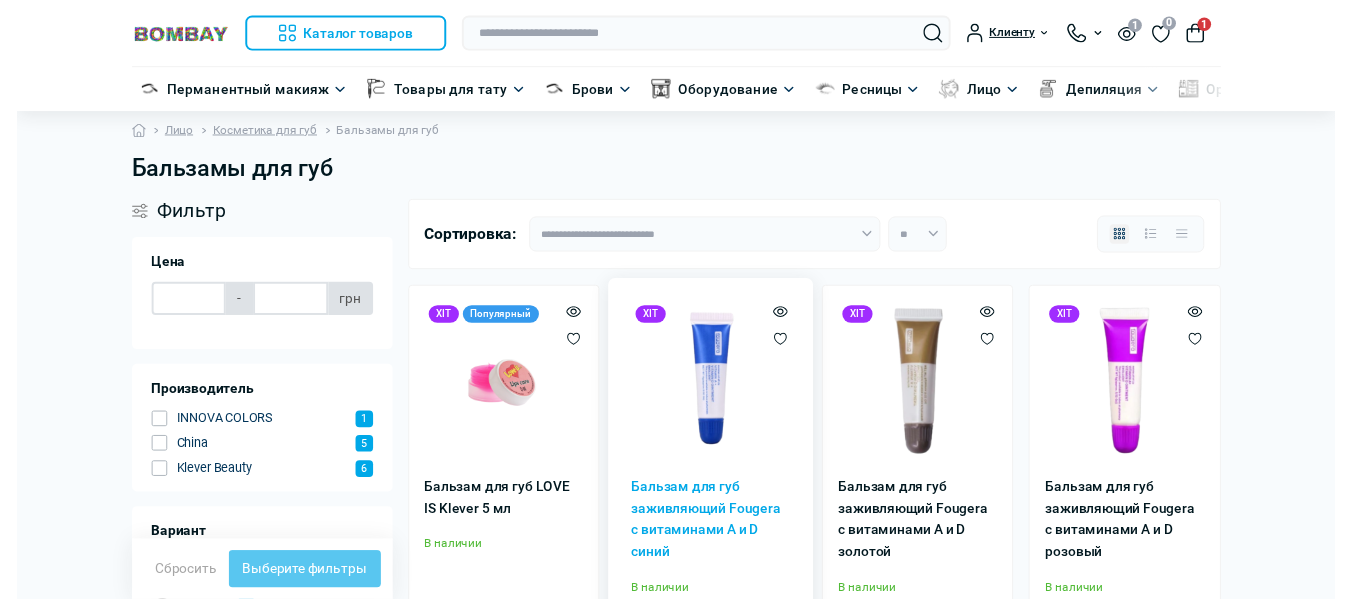 scroll, scrollTop: 200, scrollLeft: 0, axis: vertical 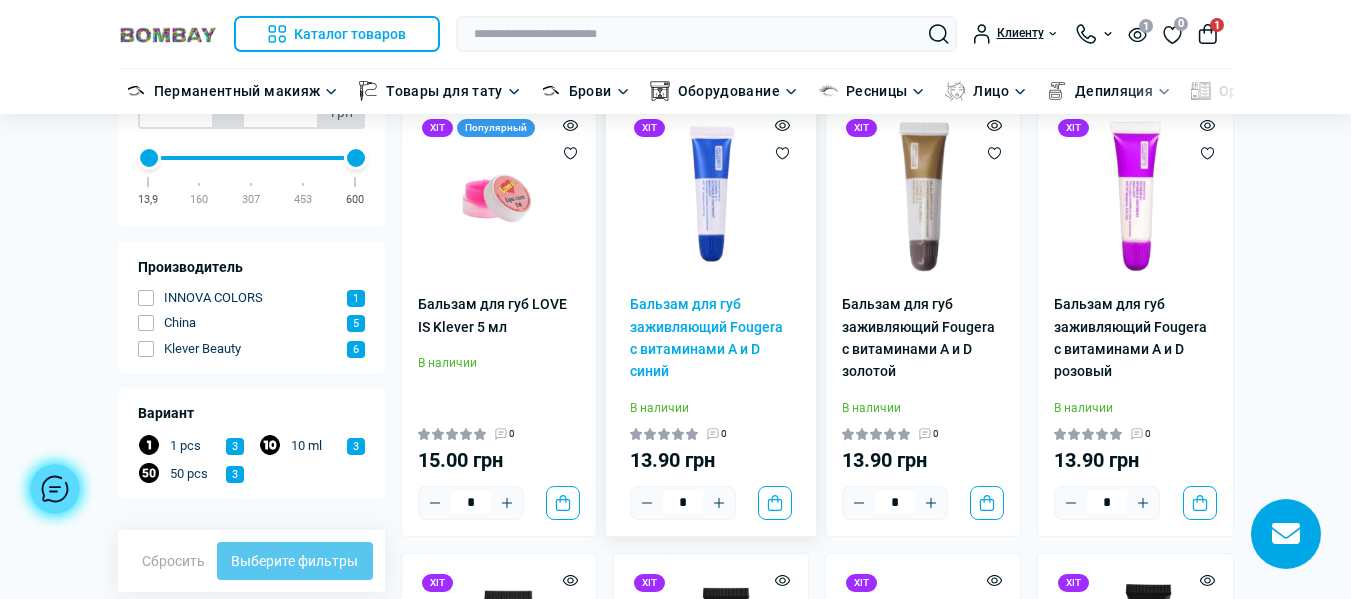 type on "*****" 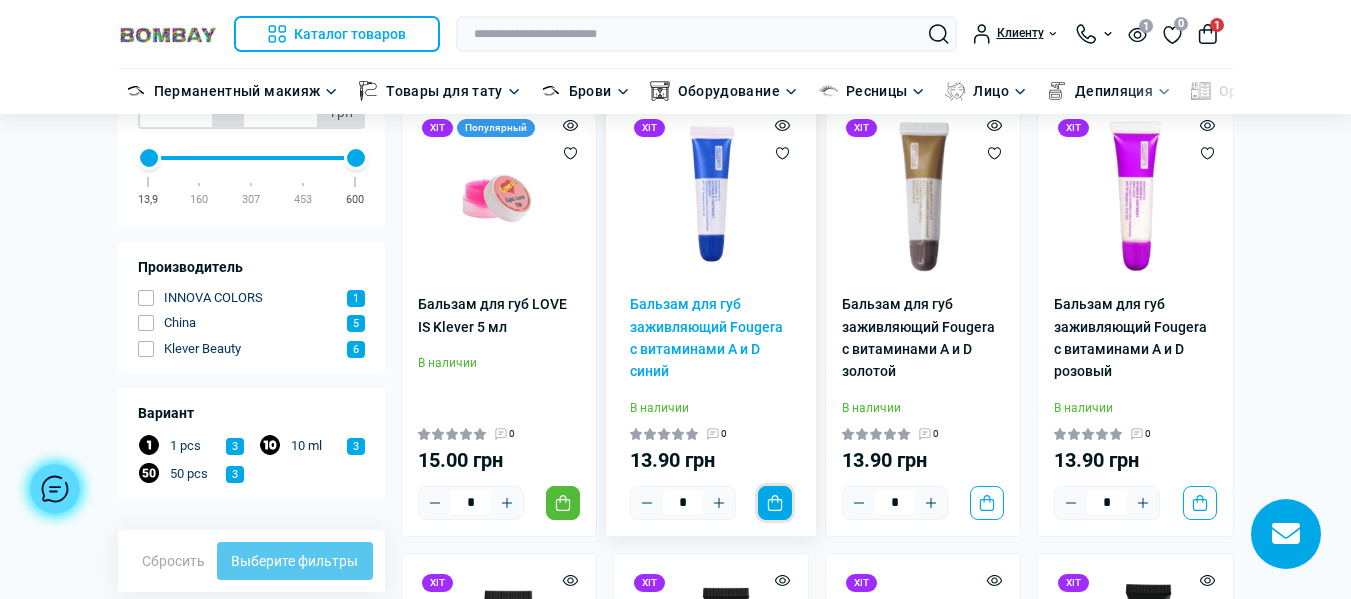 click on "В корзину" at bounding box center (775, 503) 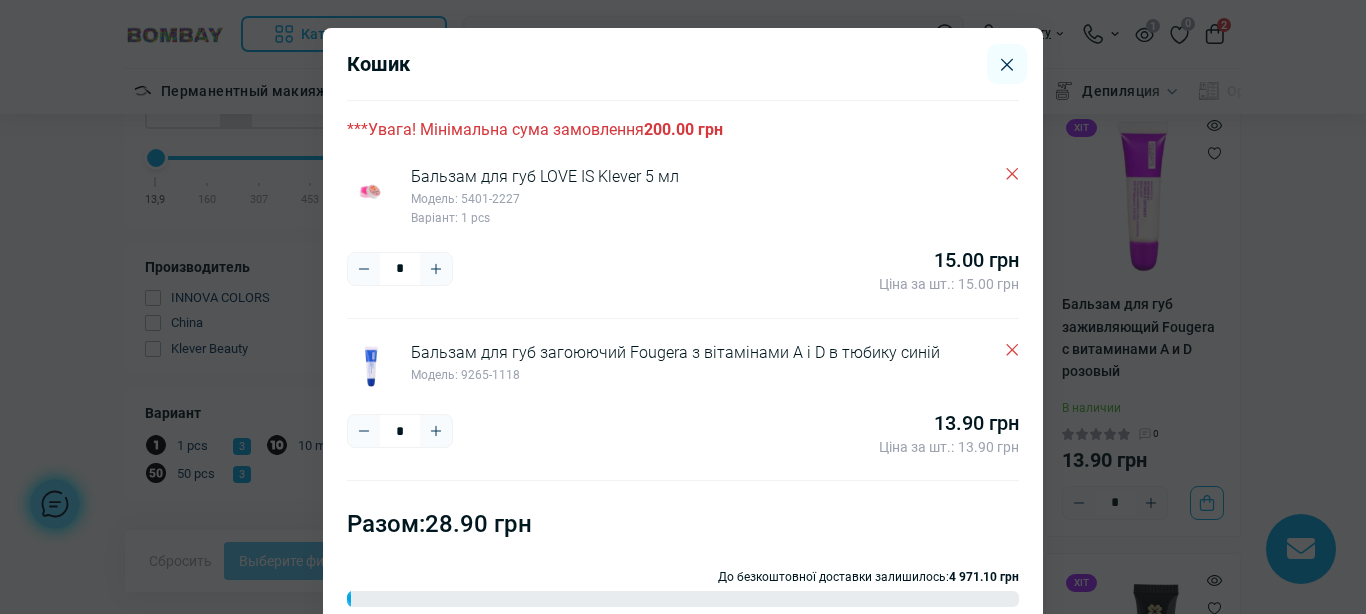 click on "Кошик
***Увага! Мінімальна сума замовлення  200.00 грн
Бальзам для губ LOVE IS Klever 5 мл
Модель: 5401-2227
Варіант: 1 pcs
*
***** *" at bounding box center [683, 307] 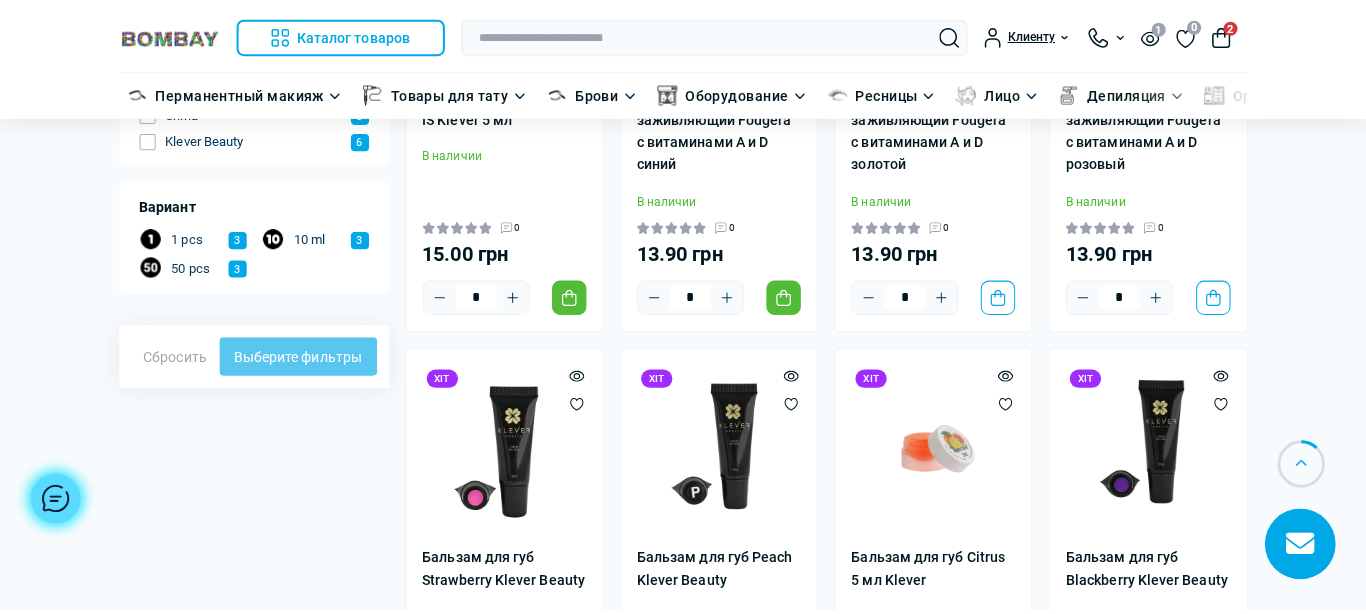 scroll, scrollTop: 200, scrollLeft: 0, axis: vertical 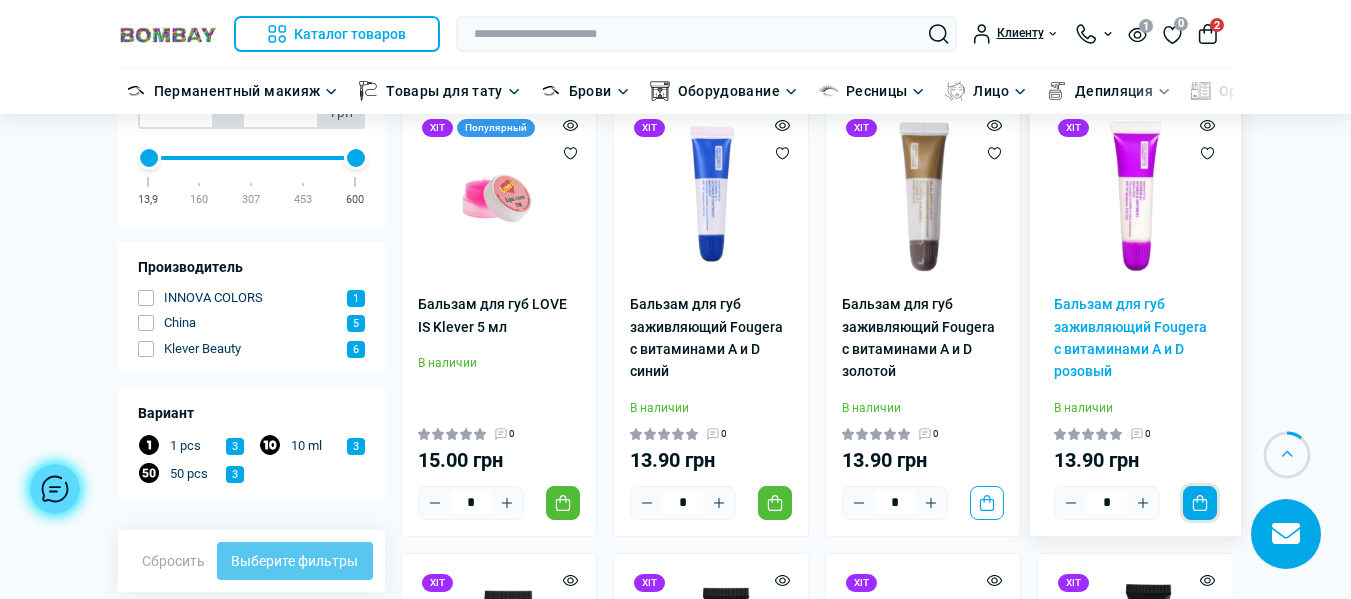 click on "В корзину" at bounding box center (1200, 503) 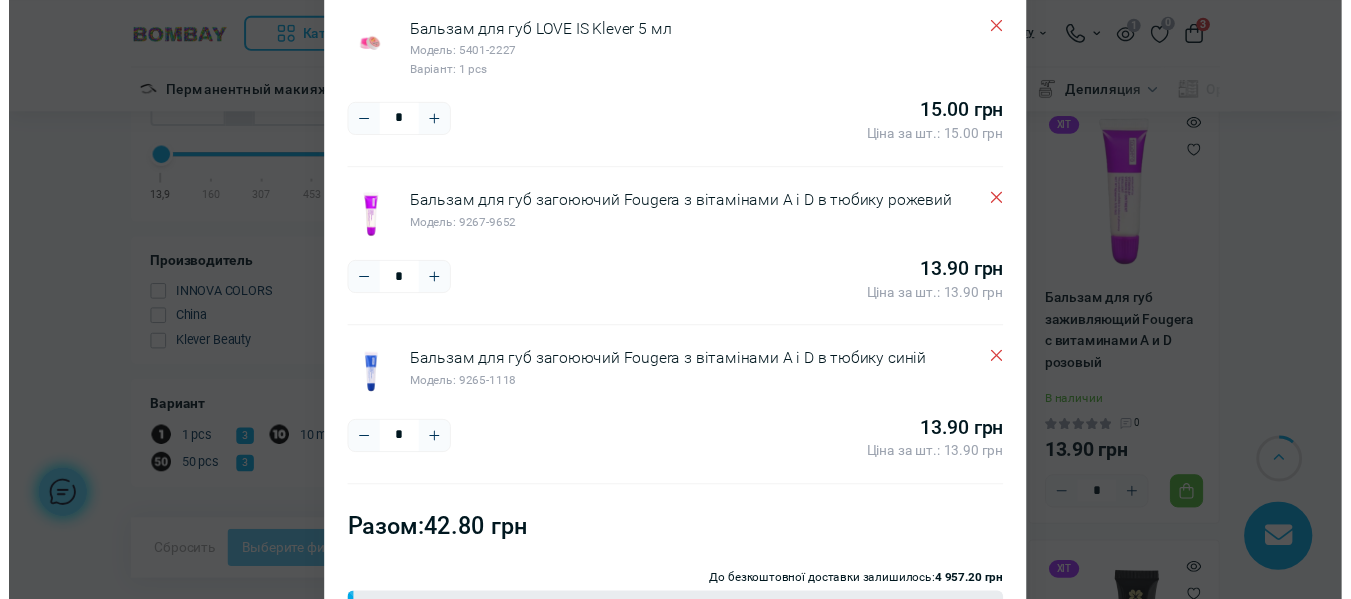 scroll, scrollTop: 0, scrollLeft: 0, axis: both 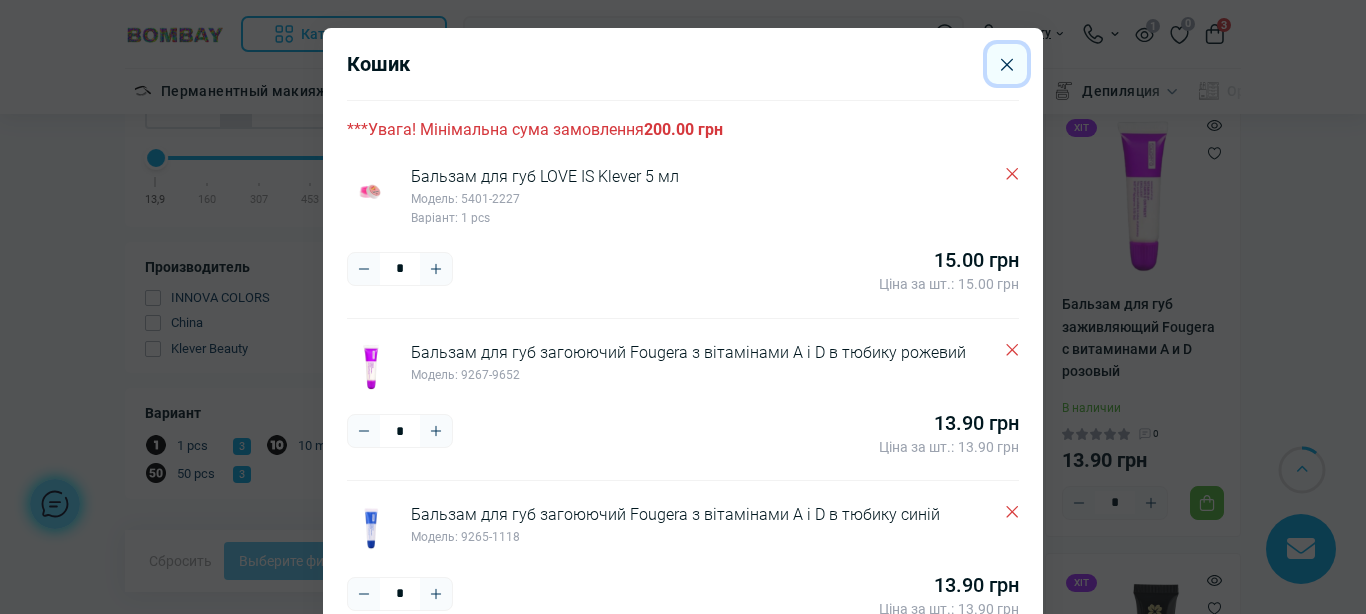 click at bounding box center (1007, 64) 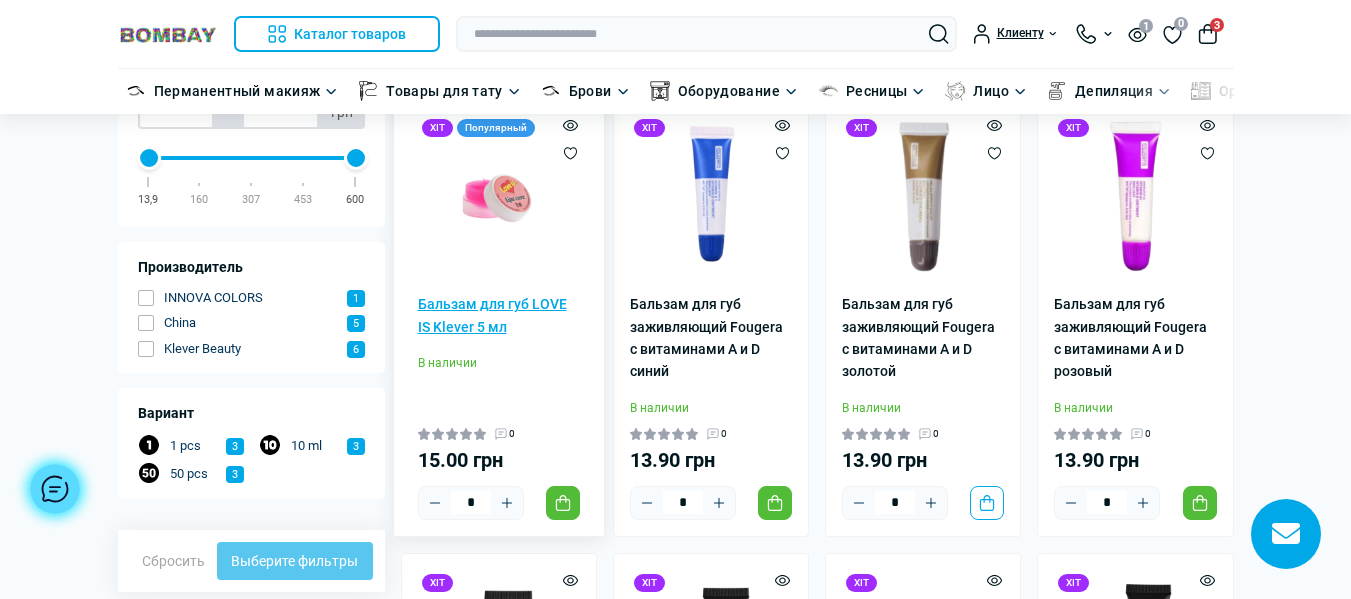 scroll, scrollTop: 0, scrollLeft: 0, axis: both 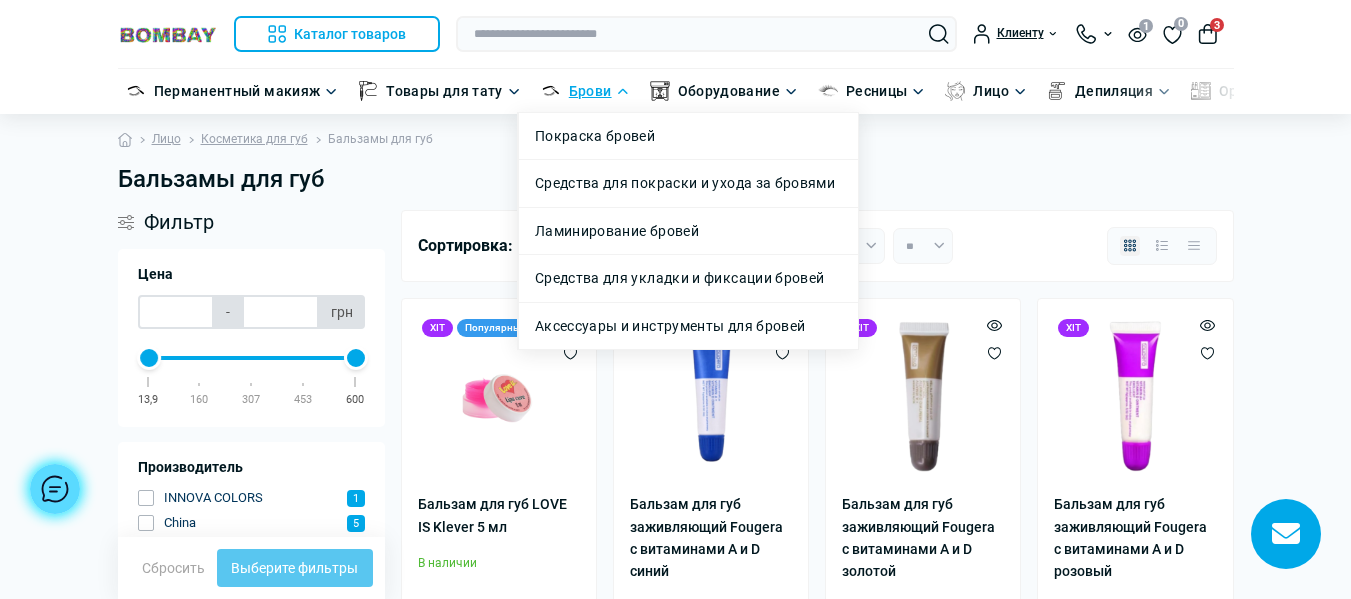 click on "Брови" at bounding box center (590, 91) 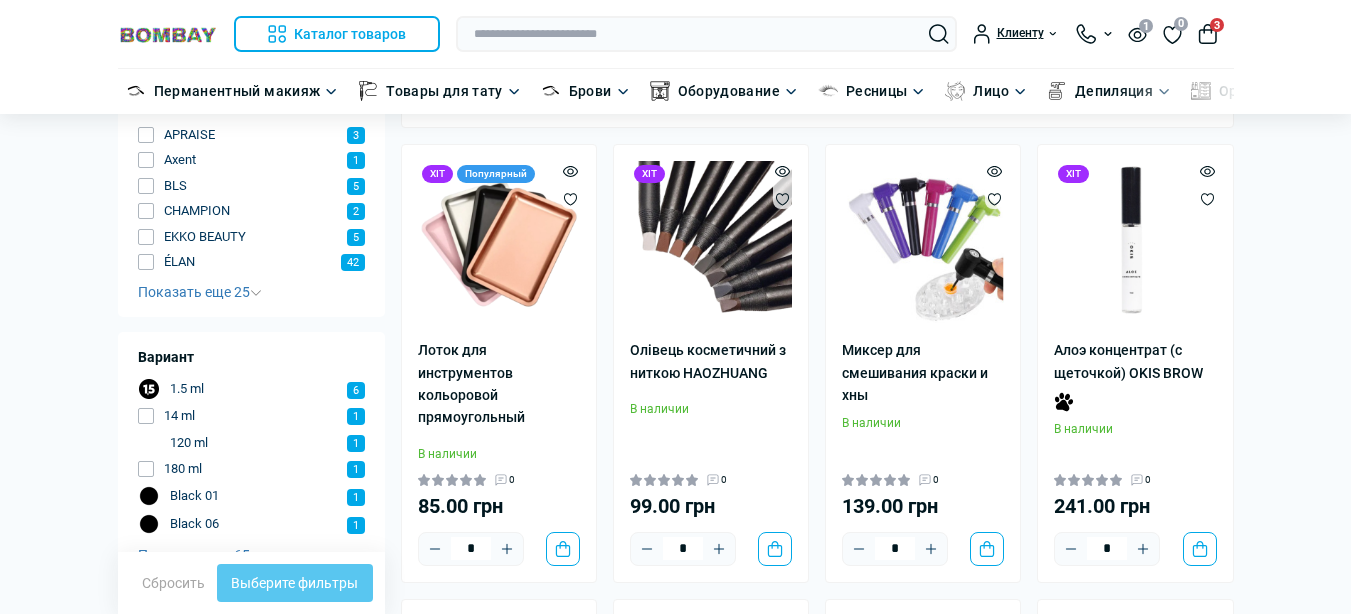 scroll, scrollTop: 354, scrollLeft: 0, axis: vertical 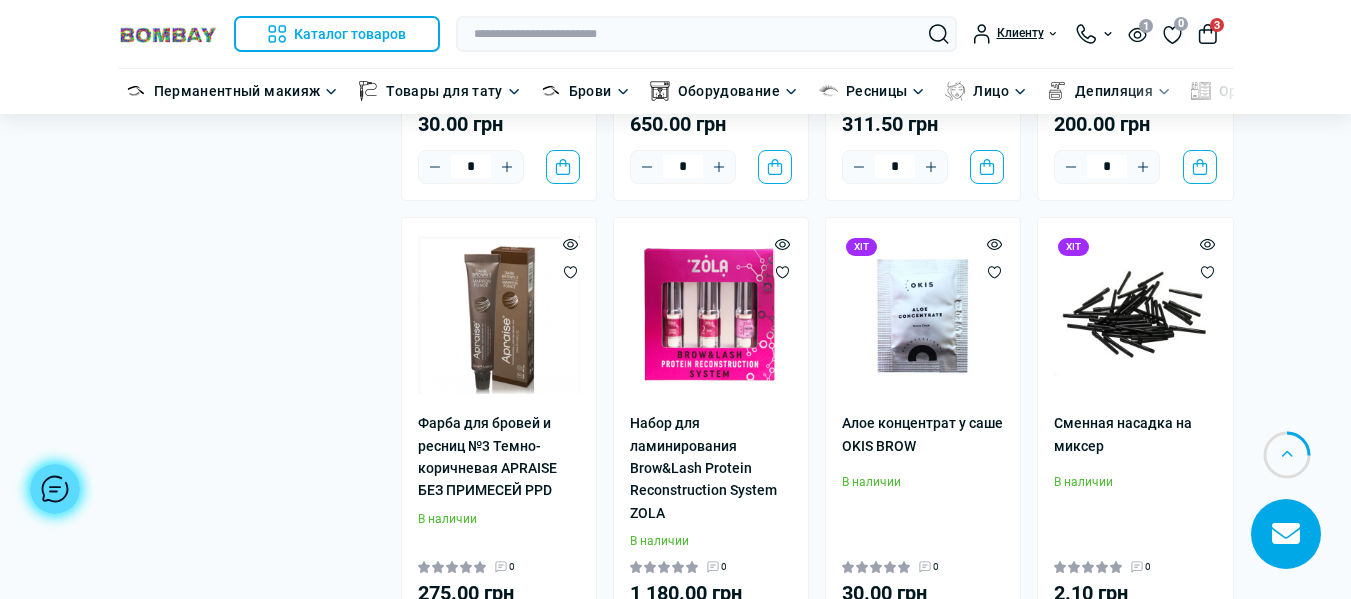 type on "******" 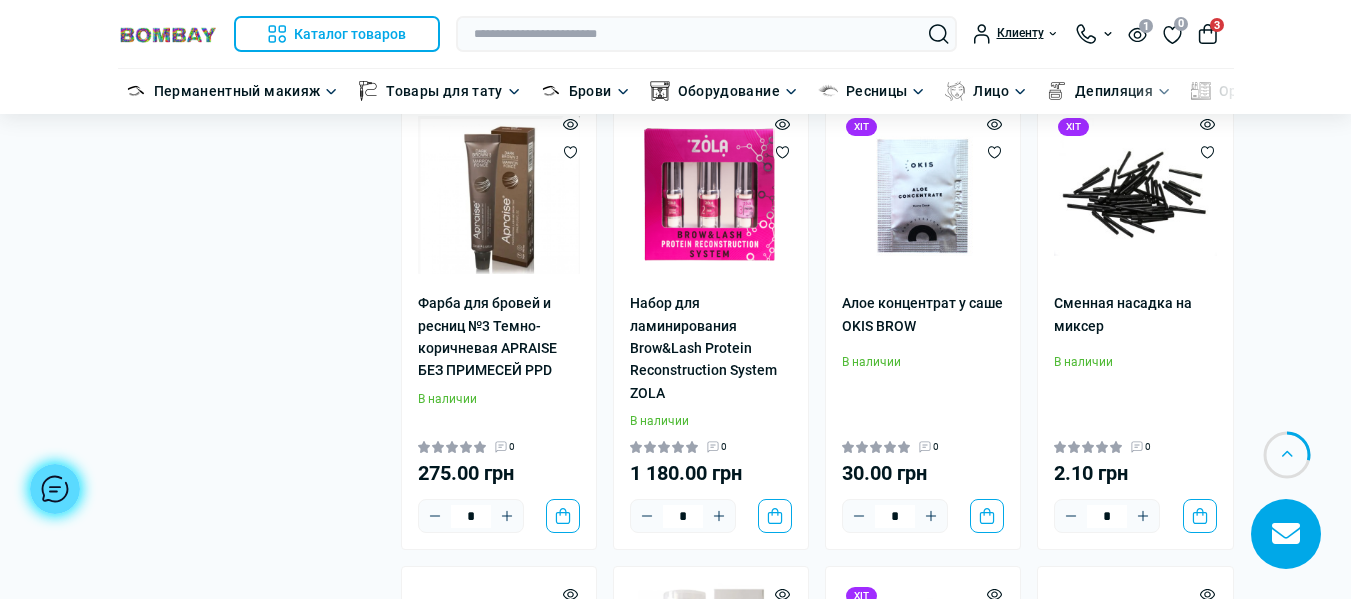 scroll, scrollTop: 1200, scrollLeft: 0, axis: vertical 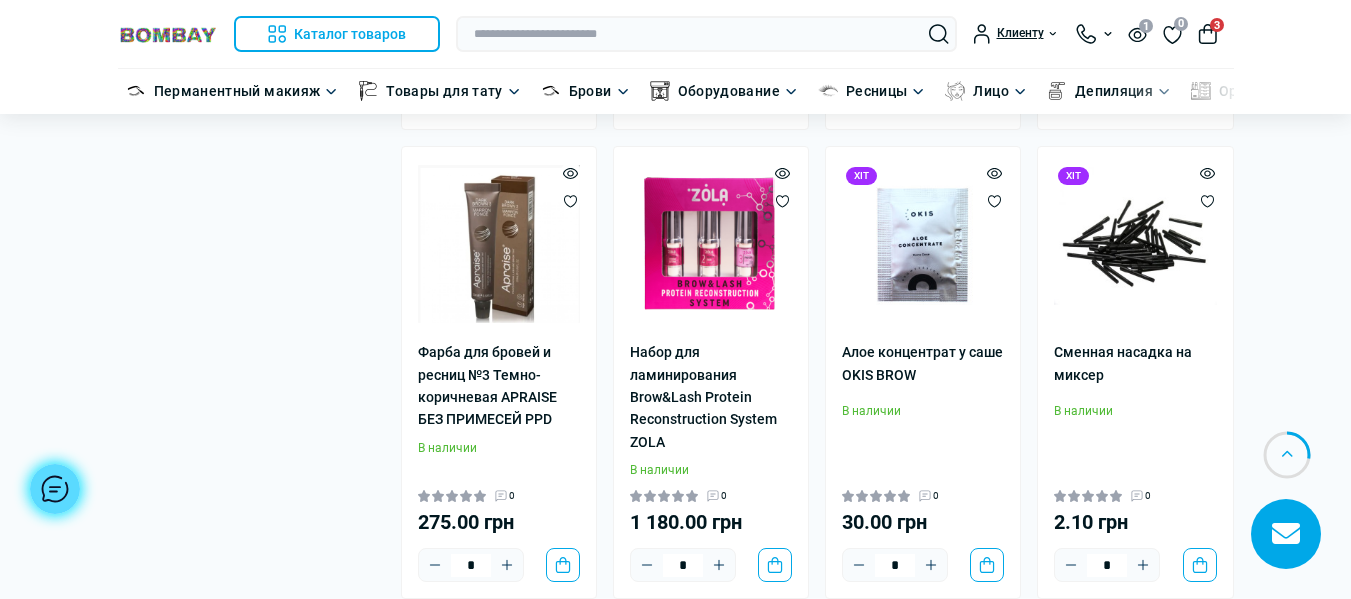 click on "Каталог товаров
Каталог товаров
Перманентный макияж
Машинки для ПМ" at bounding box center [675, 57] 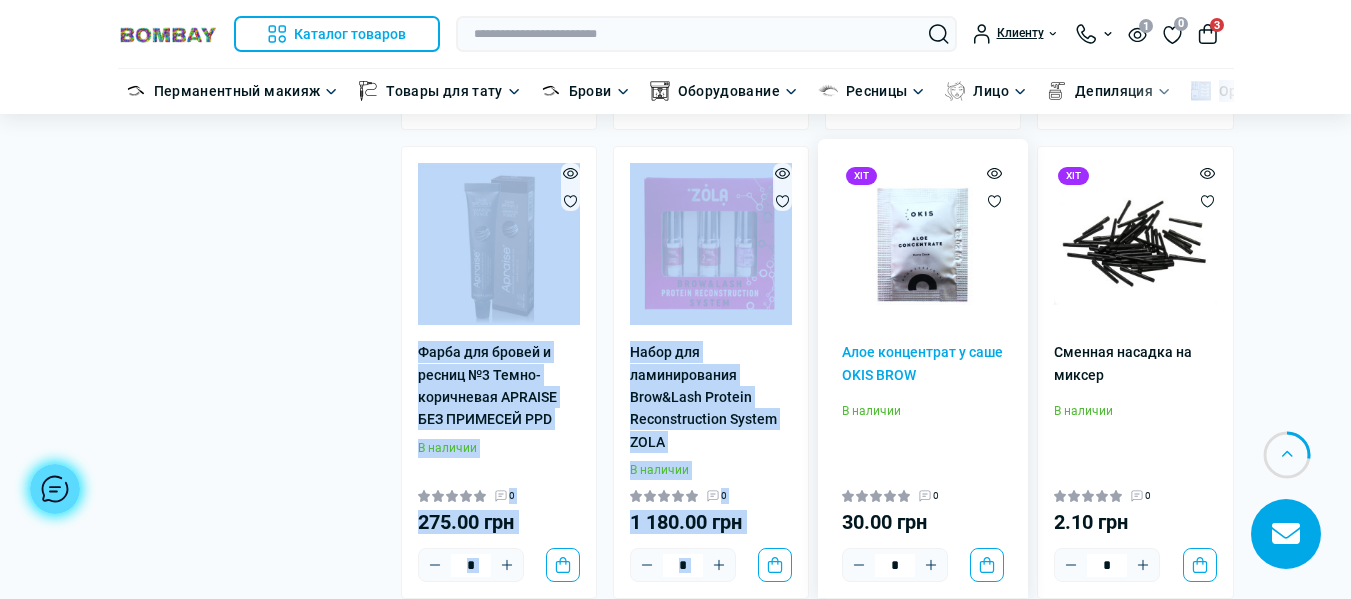 drag, startPoint x: 1160, startPoint y: 95, endPoint x: 835, endPoint y: 129, distance: 326.77362 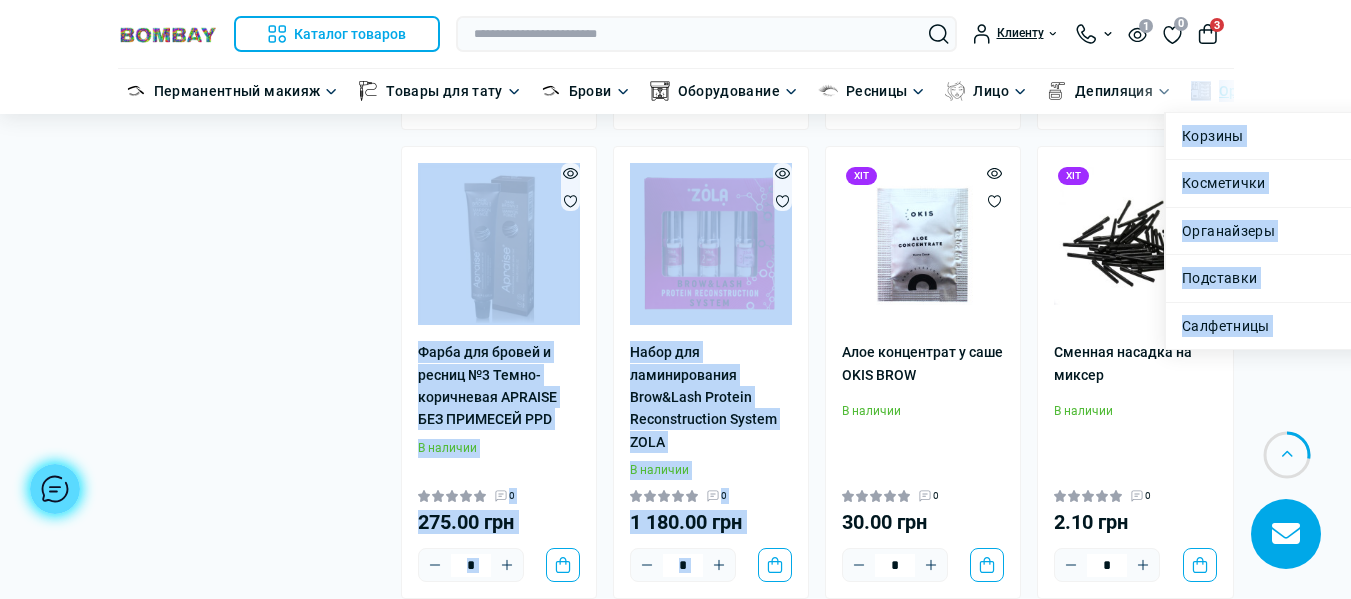 click on "Органайзеры для косметики" at bounding box center (1320, 91) 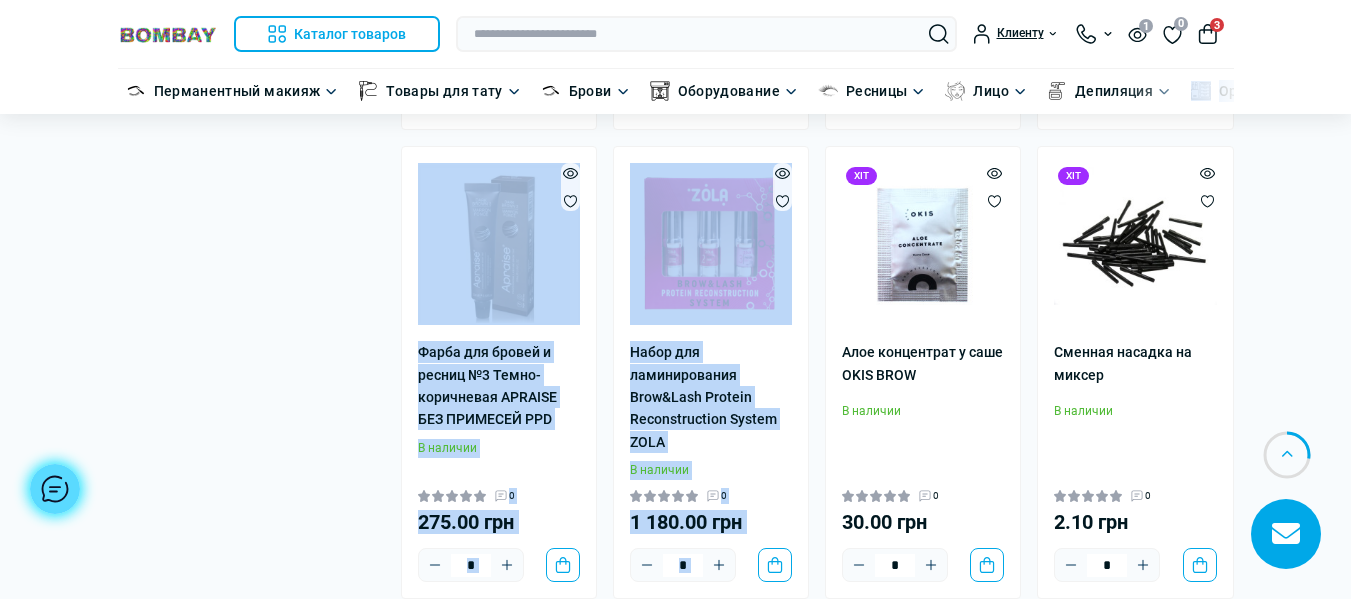 click on "Вы смотрели
Каталог товаров
Каталог товаров
Перманентный макияж
Bishop" at bounding box center (675, 1327) 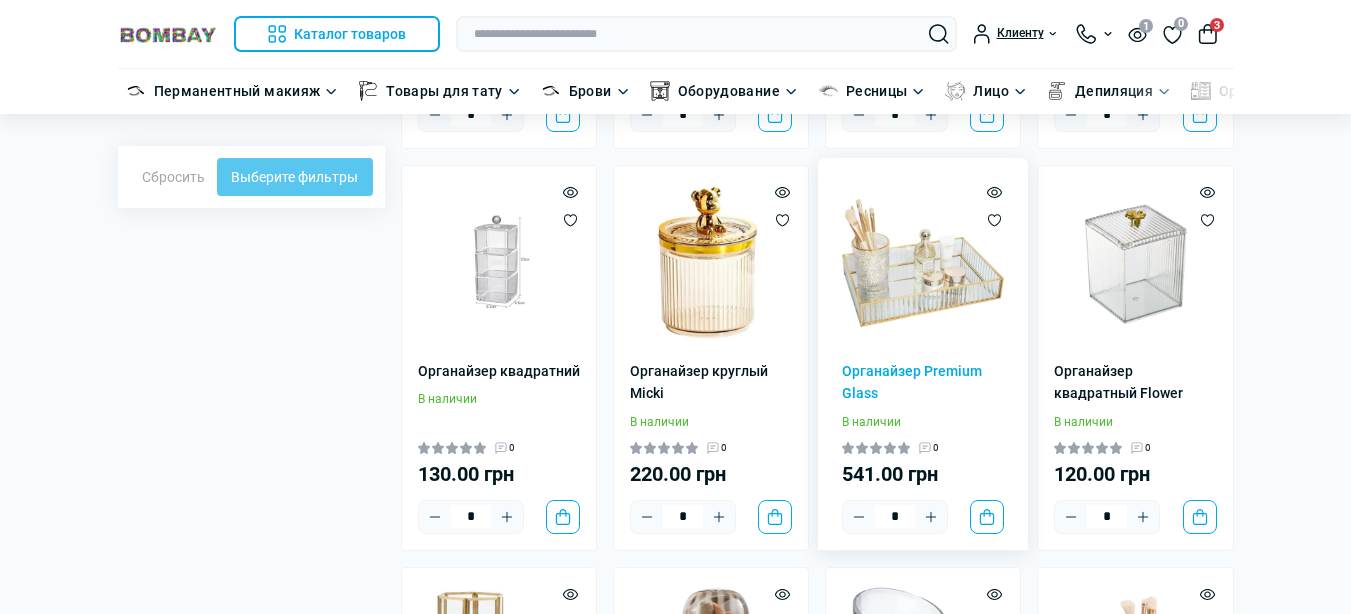scroll, scrollTop: 0, scrollLeft: 0, axis: both 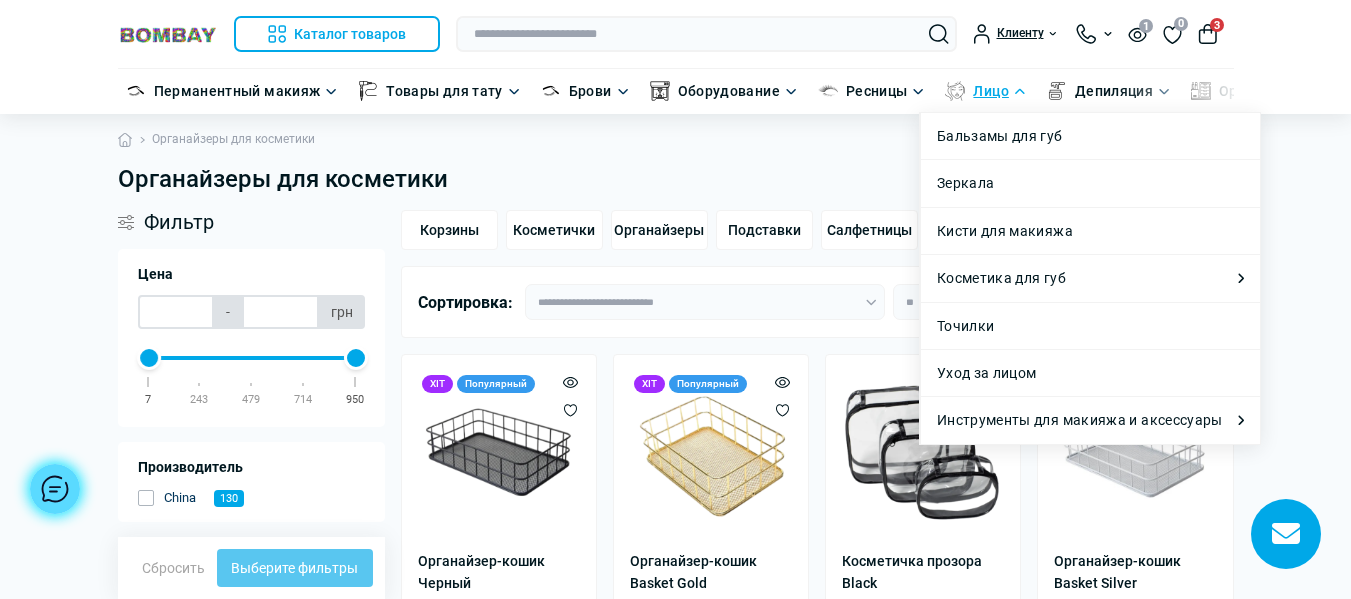 click on "Лицо" at bounding box center [990, 91] 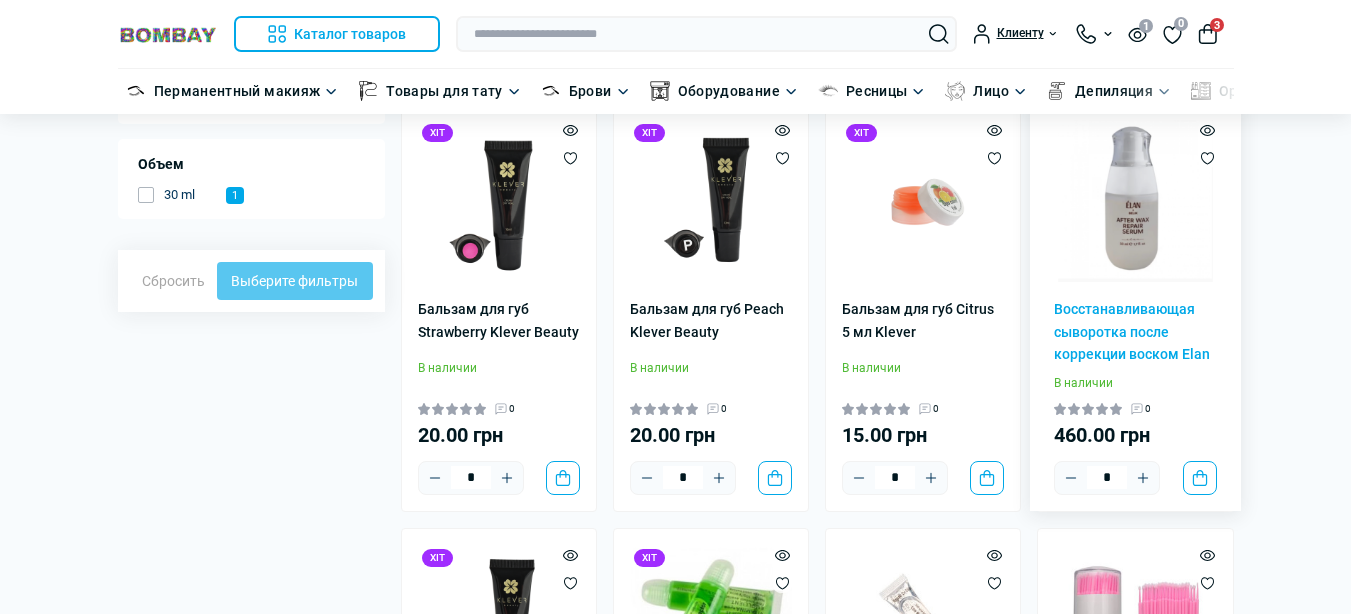 scroll, scrollTop: 949, scrollLeft: 0, axis: vertical 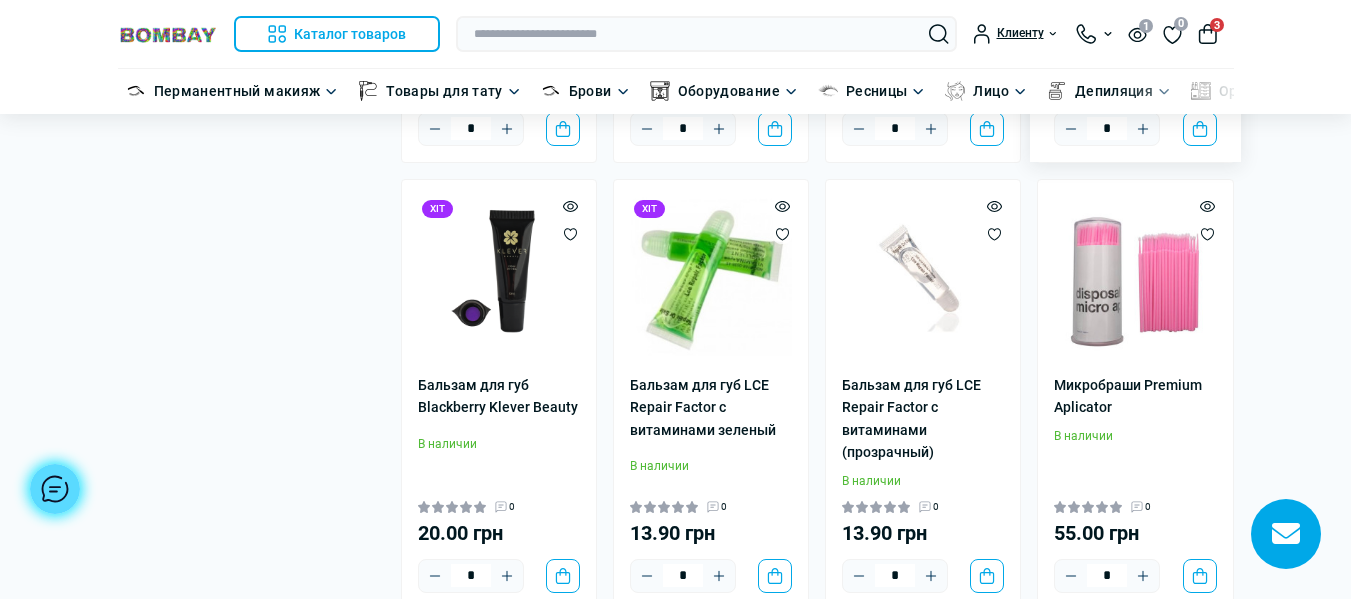 type on "*****" 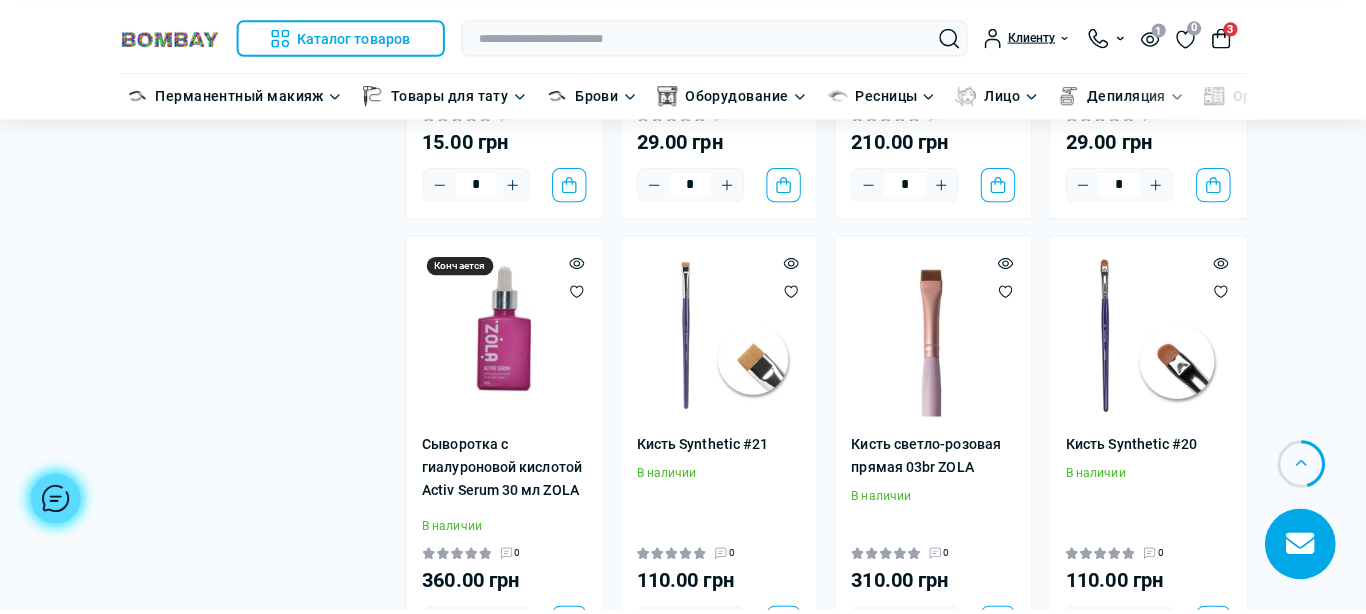 scroll, scrollTop: 1900, scrollLeft: 0, axis: vertical 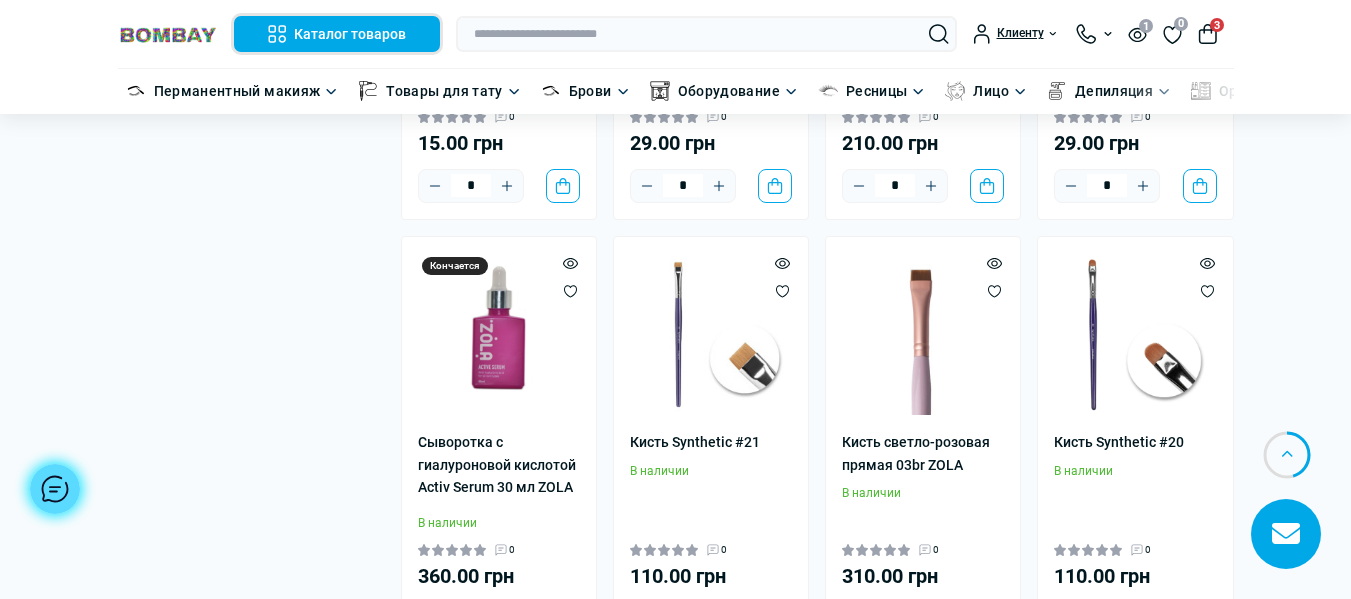 click on "Каталог товаров" at bounding box center (337, 34) 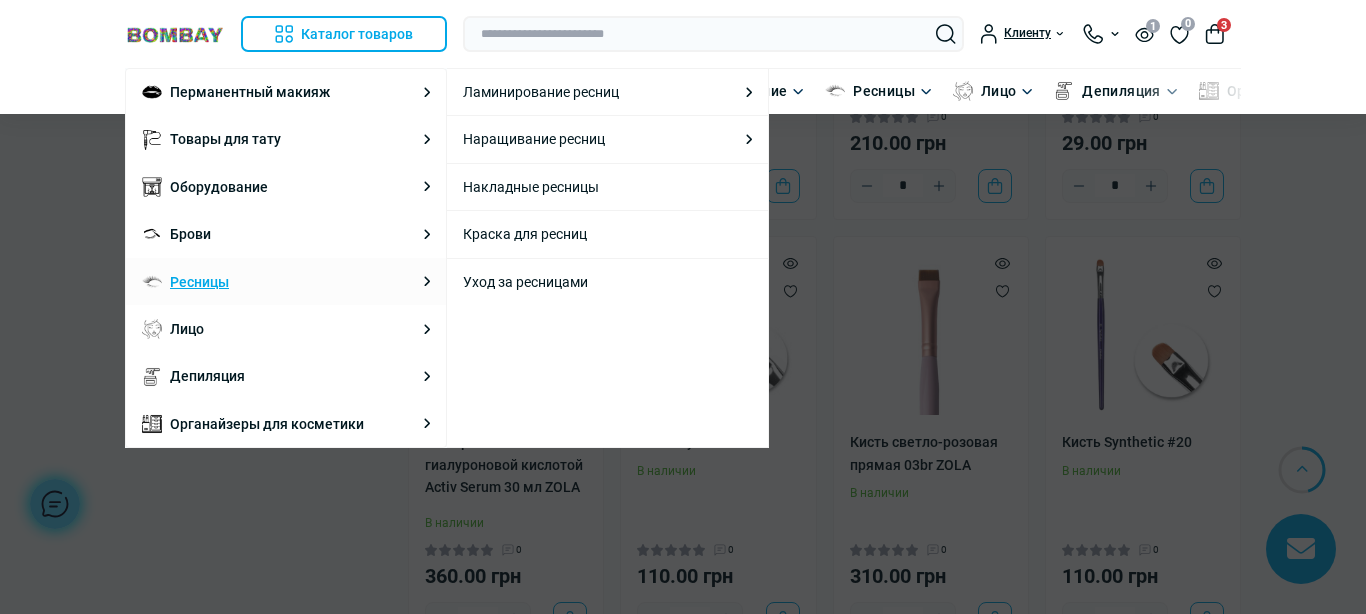 click on "Ресницы" at bounding box center [199, 282] 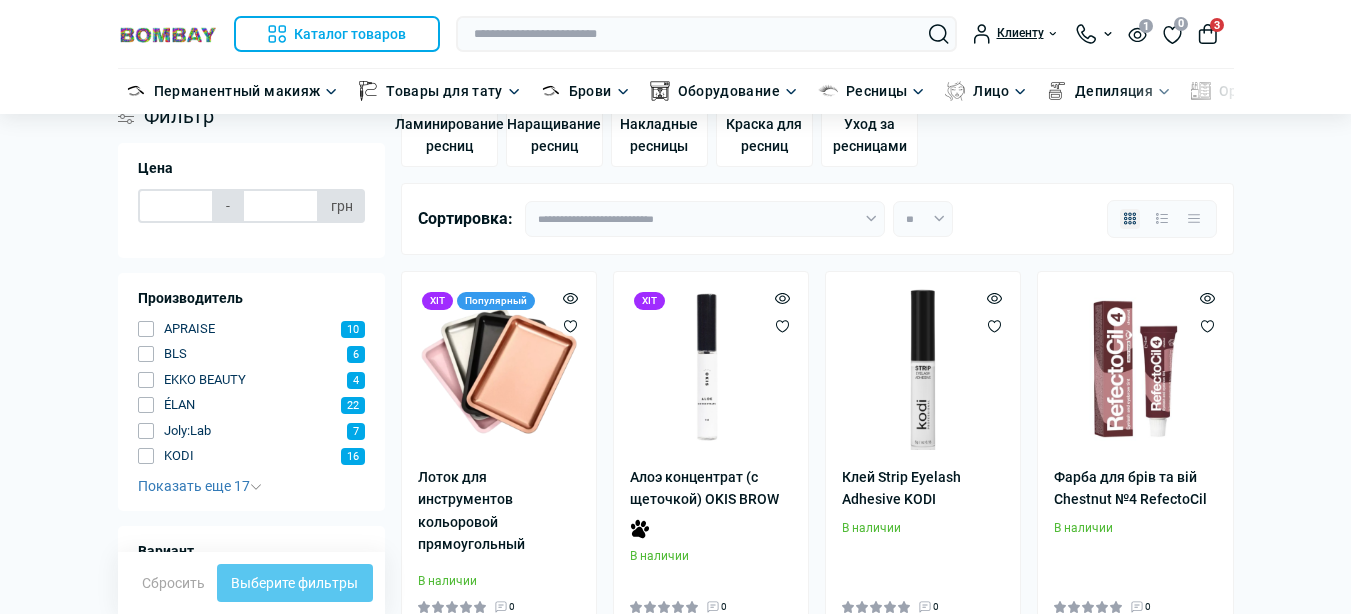 scroll, scrollTop: 200, scrollLeft: 0, axis: vertical 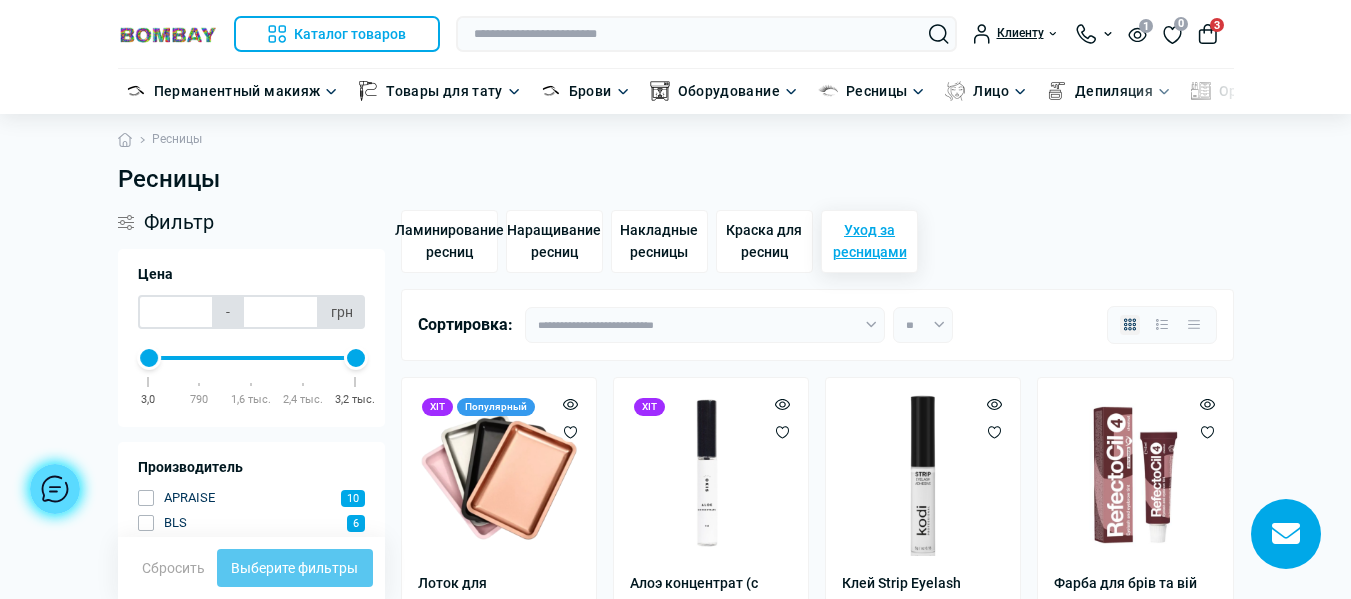 click on "Уход за ресницами" at bounding box center [869, 241] 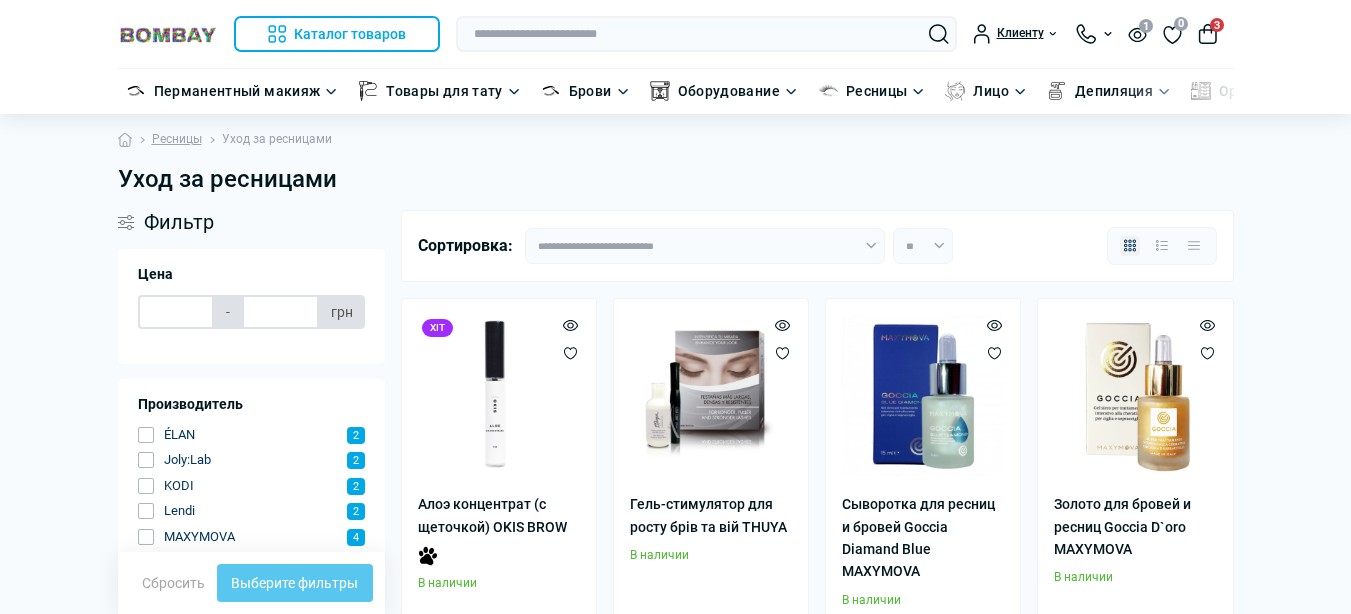 scroll, scrollTop: 300, scrollLeft: 0, axis: vertical 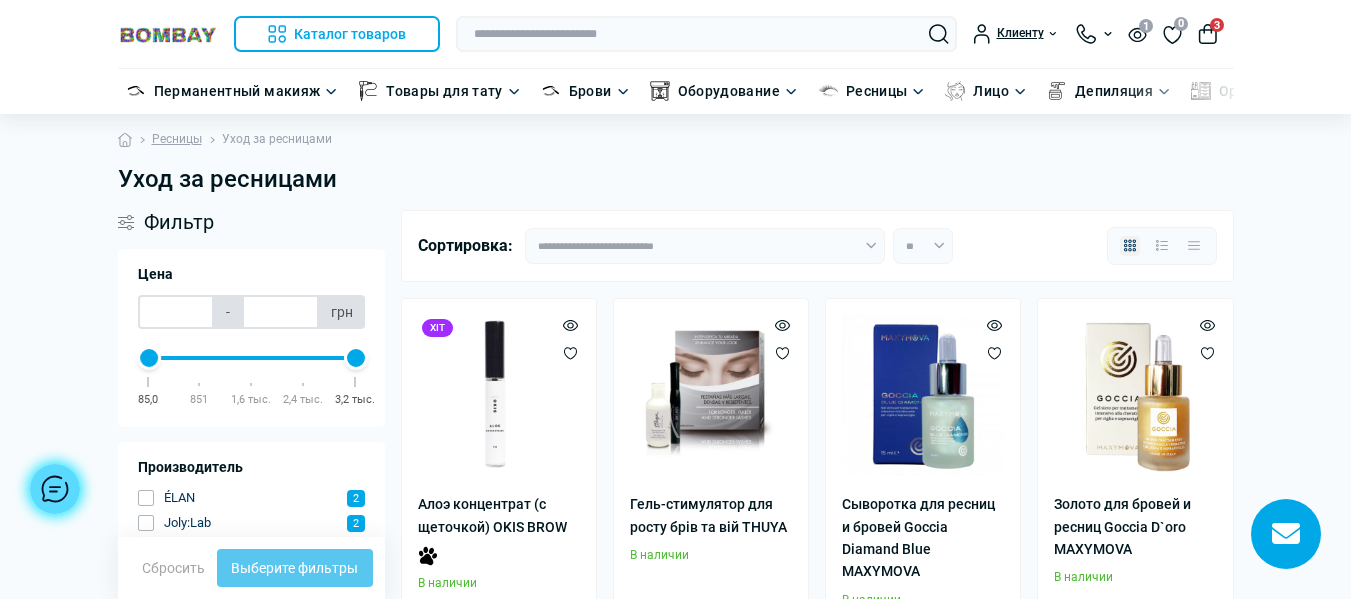 click at bounding box center [168, 34] 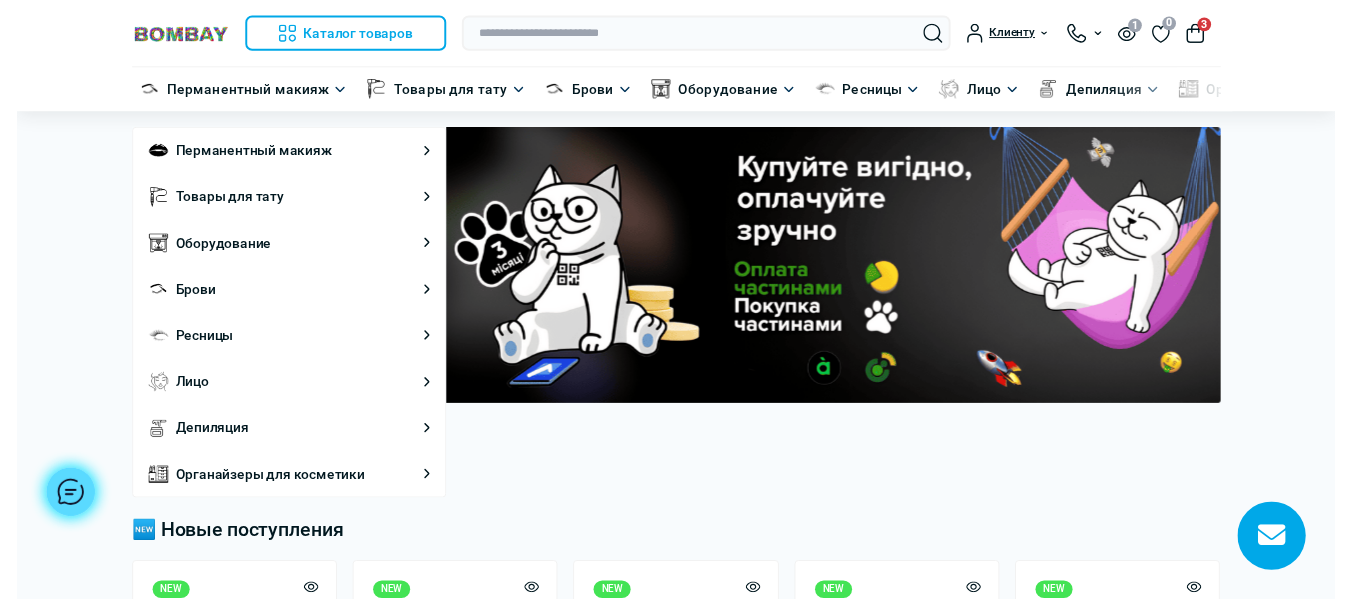 scroll, scrollTop: 176, scrollLeft: 0, axis: vertical 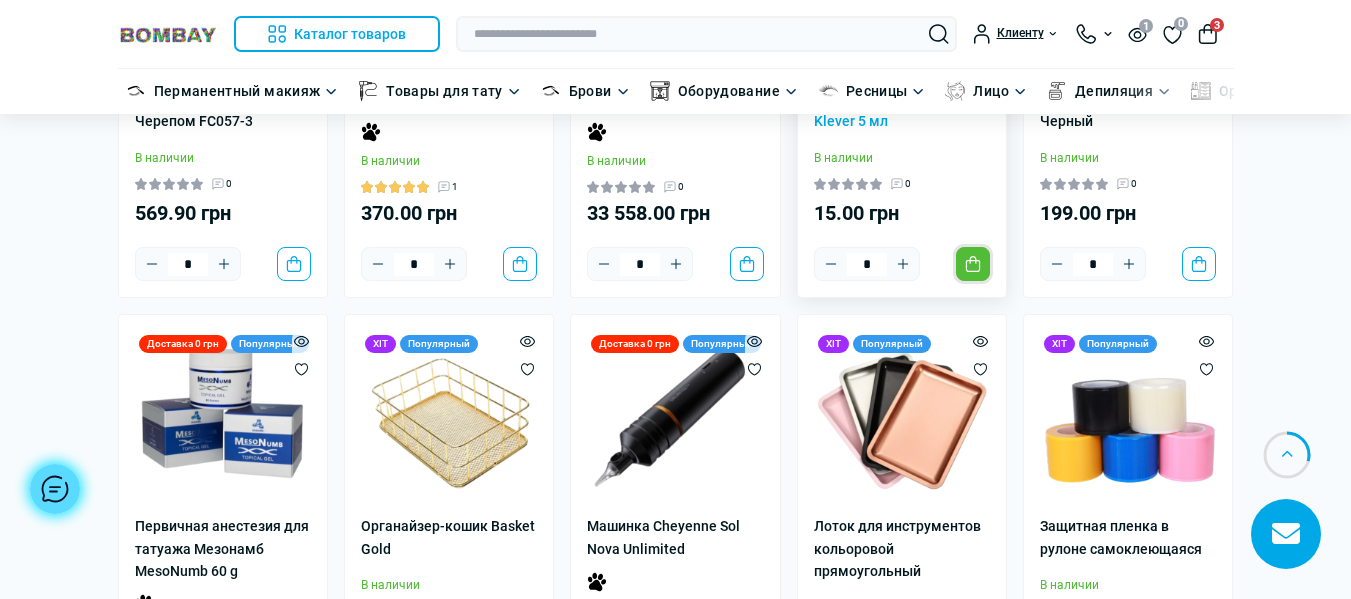 click on "В корзине" at bounding box center (973, 264) 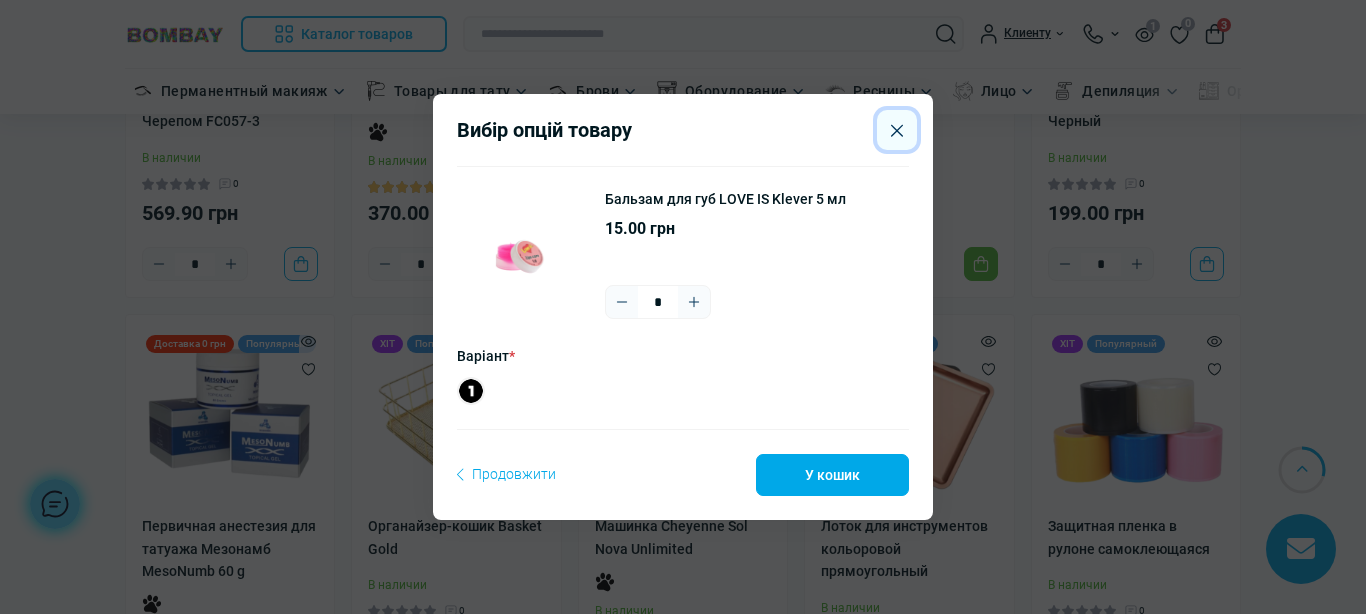 click at bounding box center (897, 130) 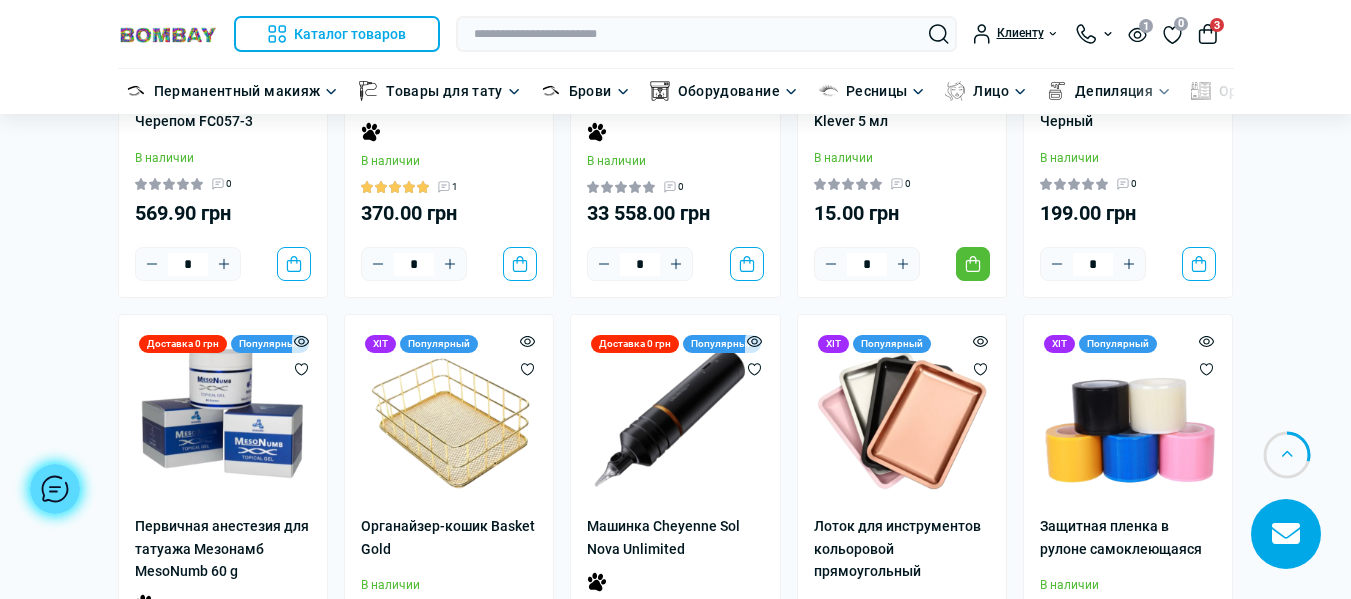 click on "3" at bounding box center (1208, 34) 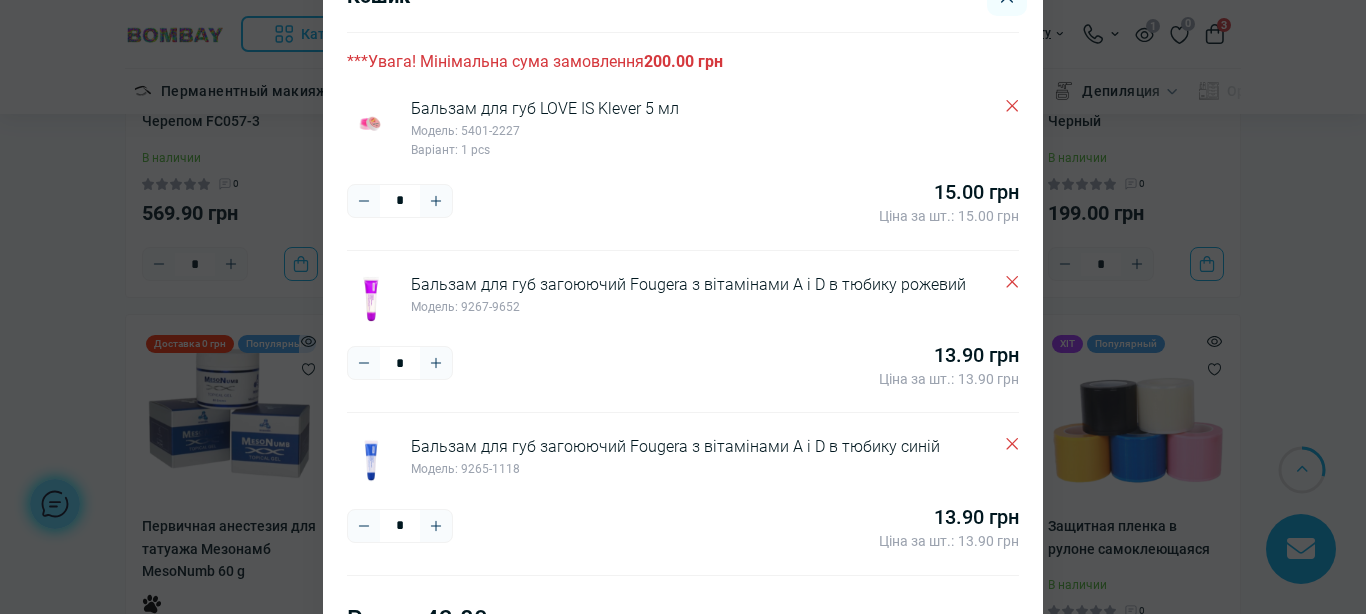 scroll, scrollTop: 0, scrollLeft: 0, axis: both 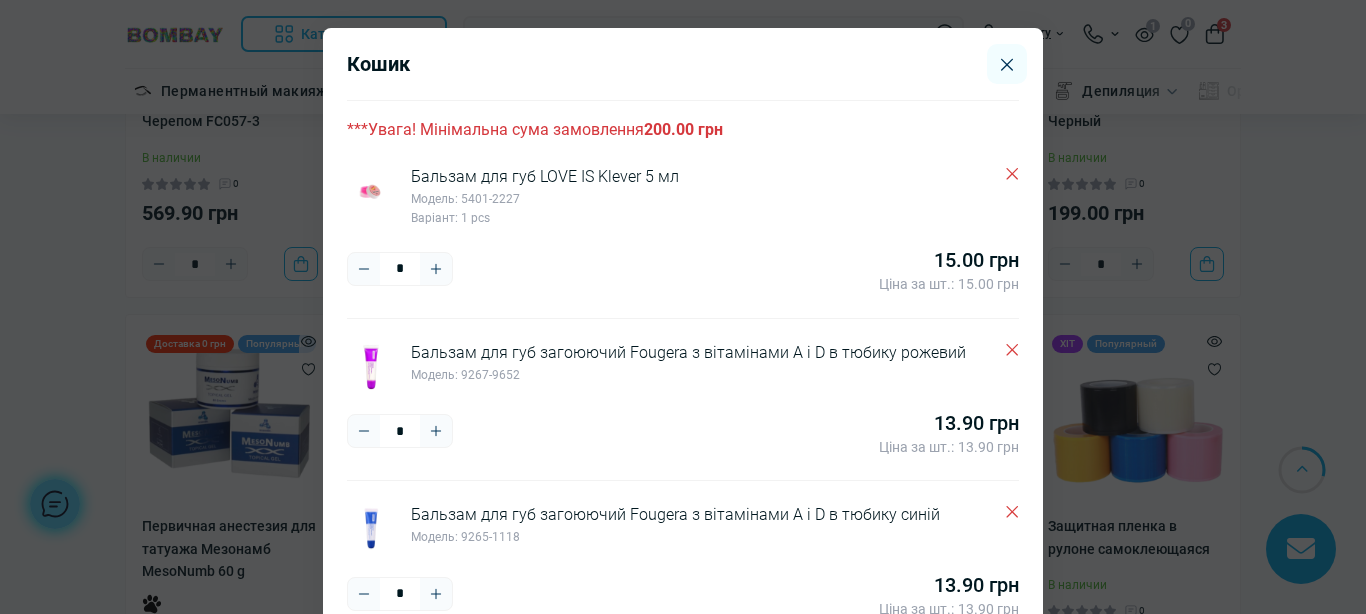 click 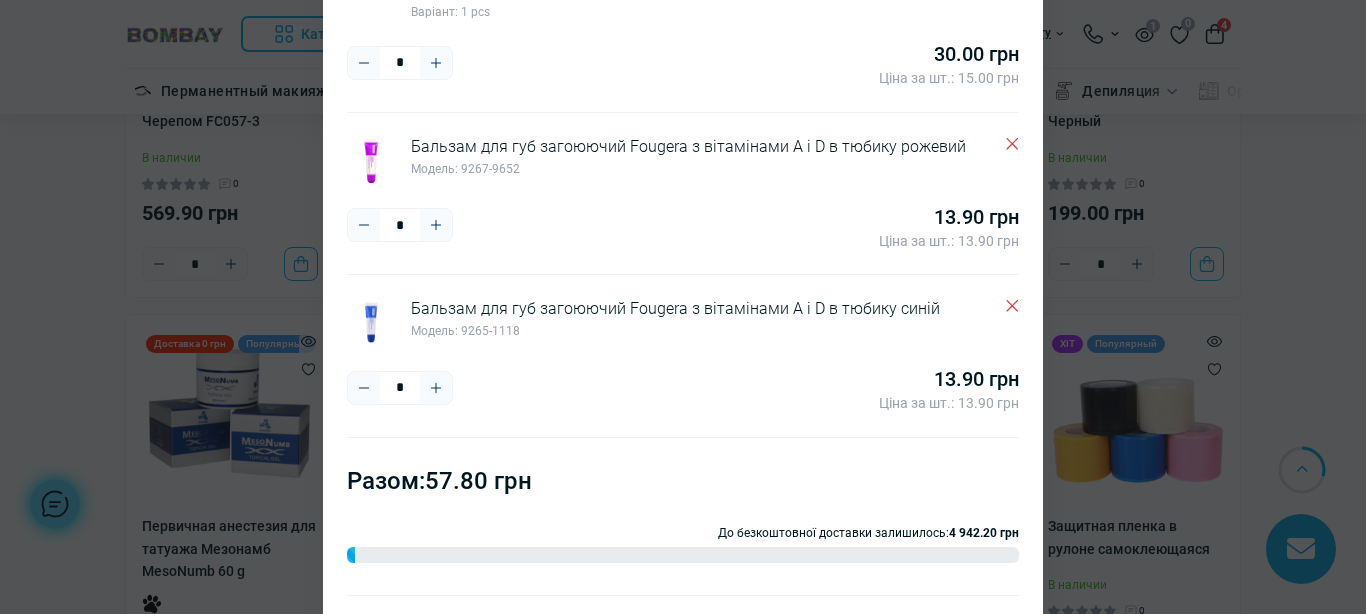 scroll, scrollTop: 113, scrollLeft: 0, axis: vertical 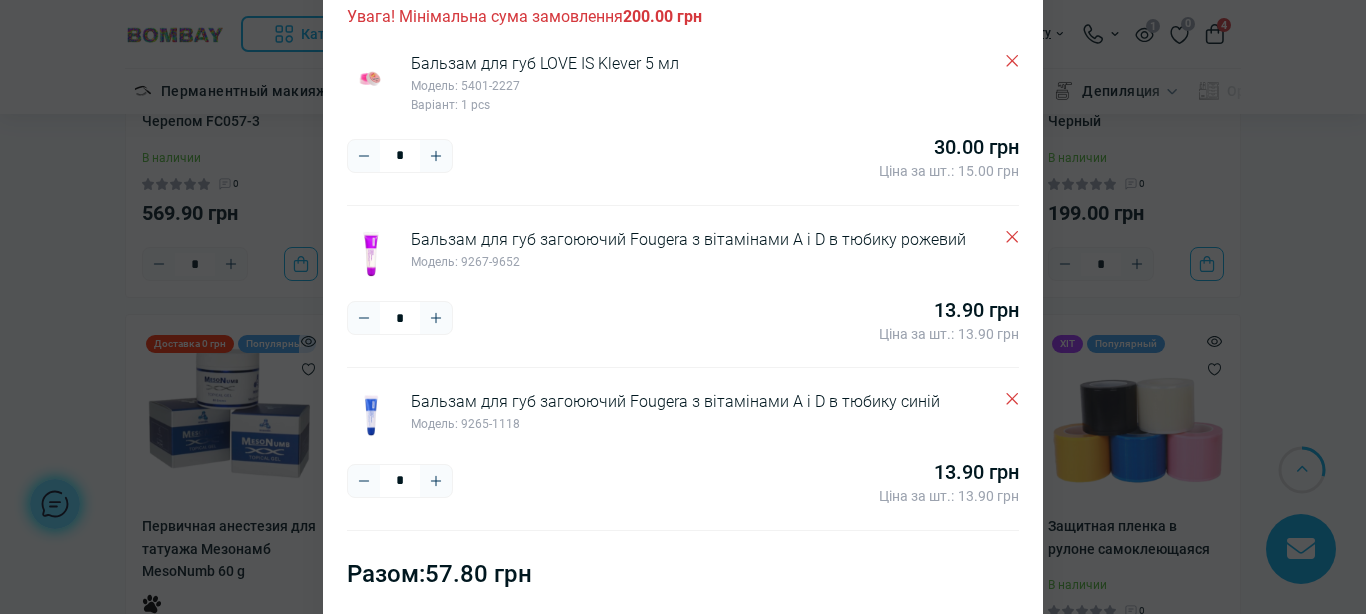 click at bounding box center (436, 481) 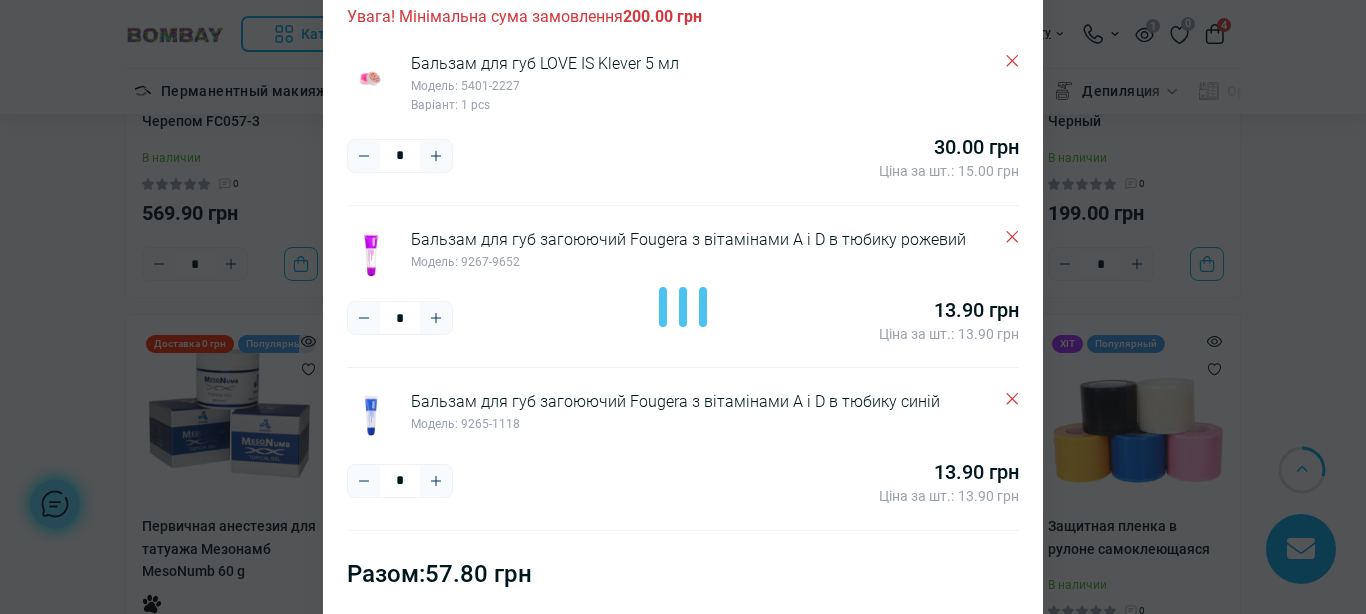 click at bounding box center (683, 307) 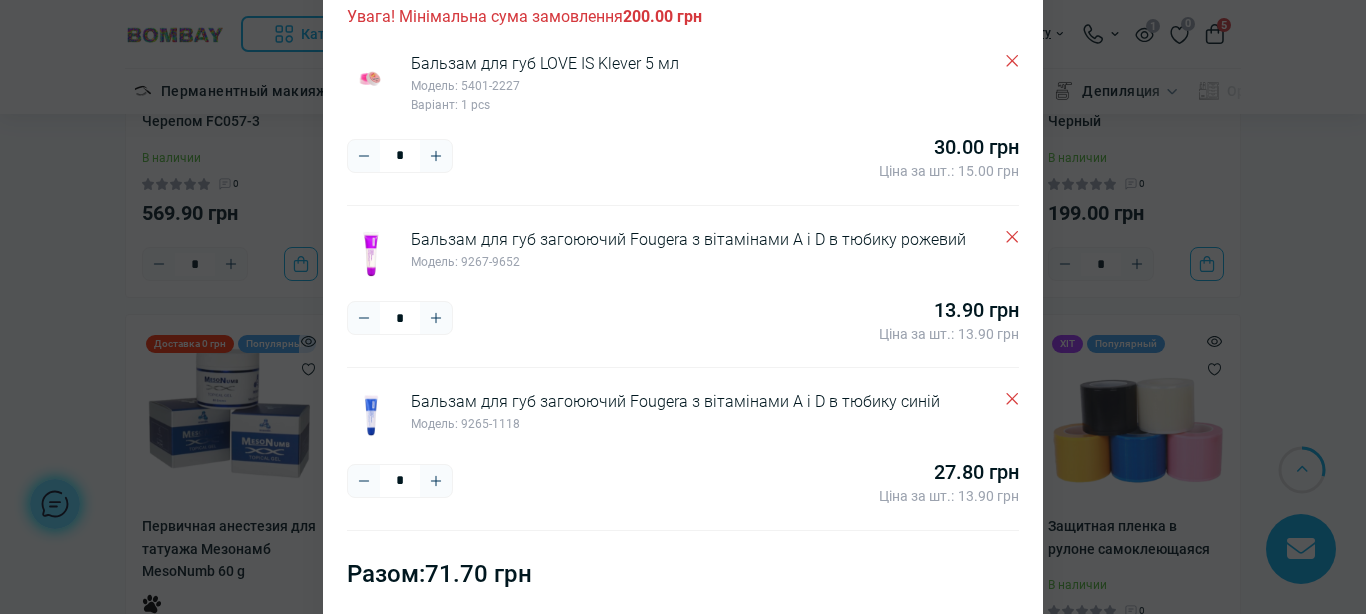 click 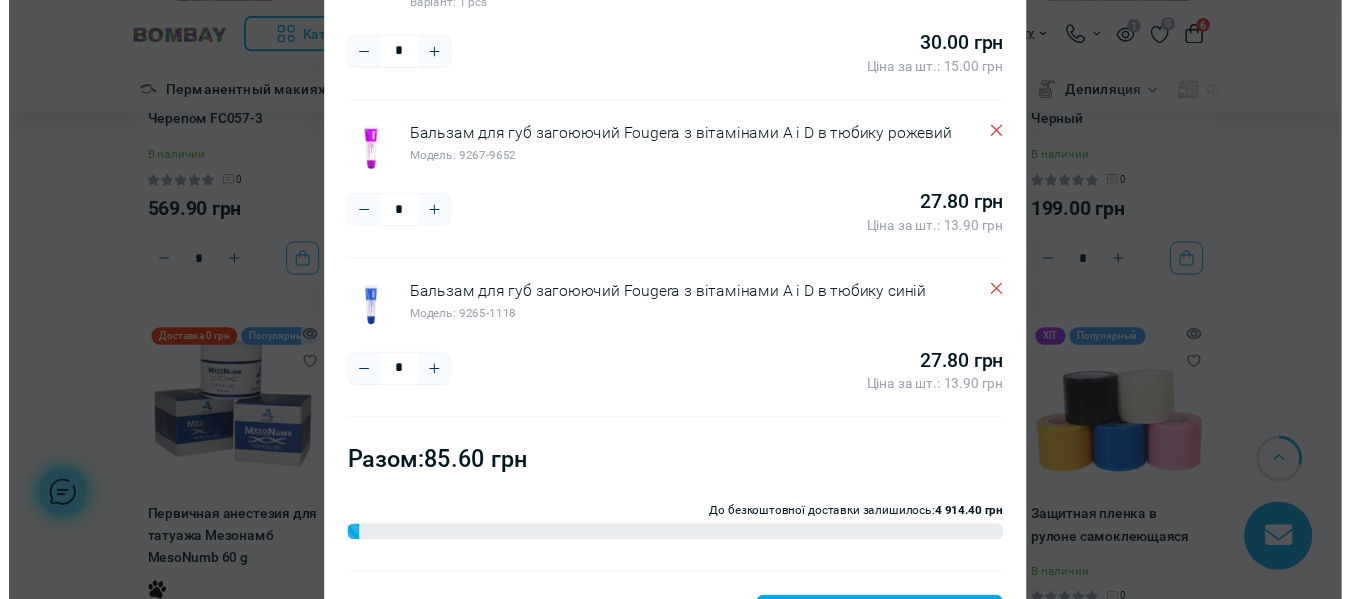scroll, scrollTop: 0, scrollLeft: 0, axis: both 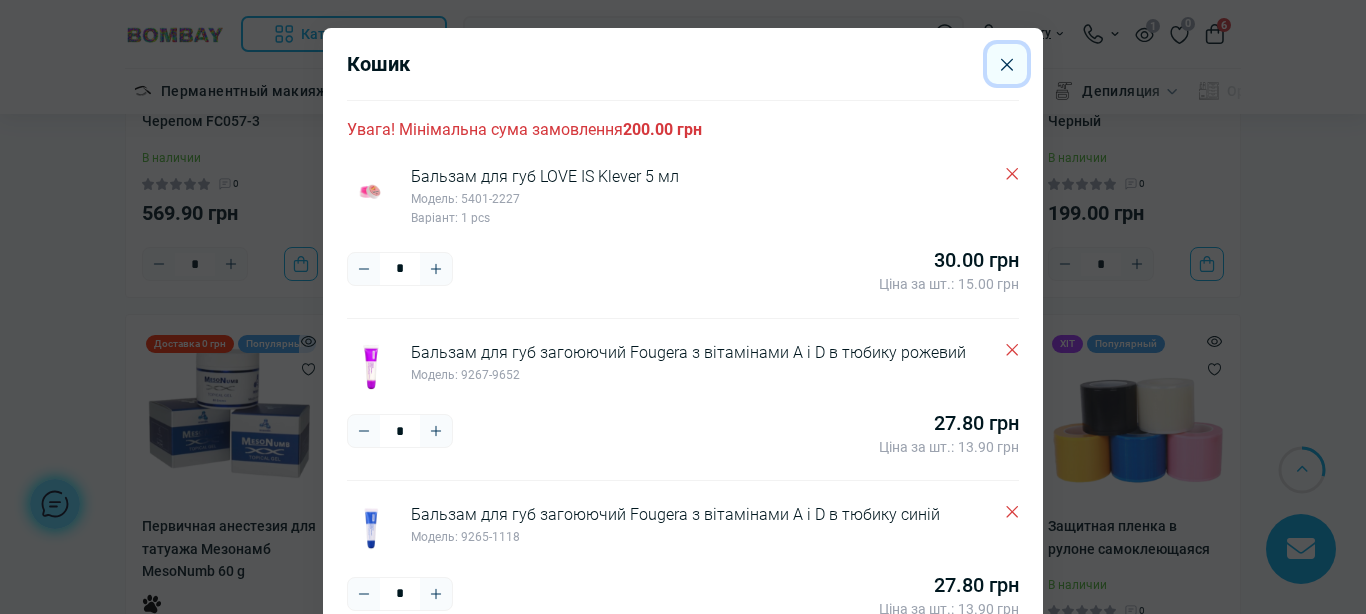 click 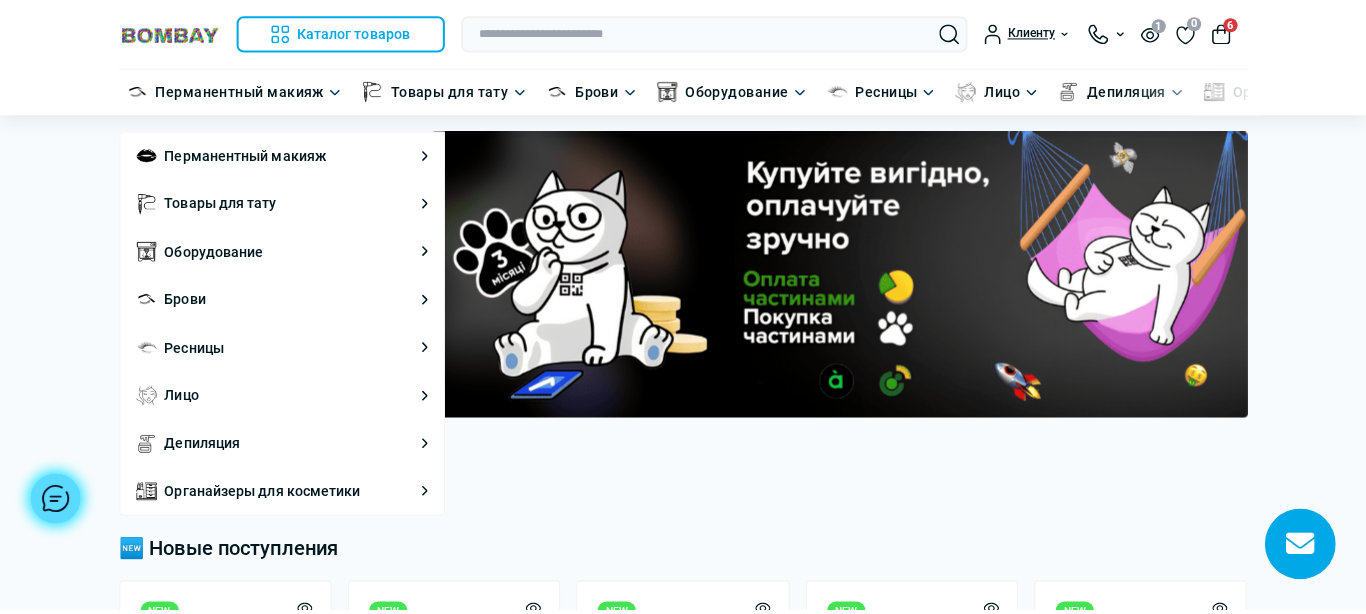 scroll, scrollTop: 0, scrollLeft: 0, axis: both 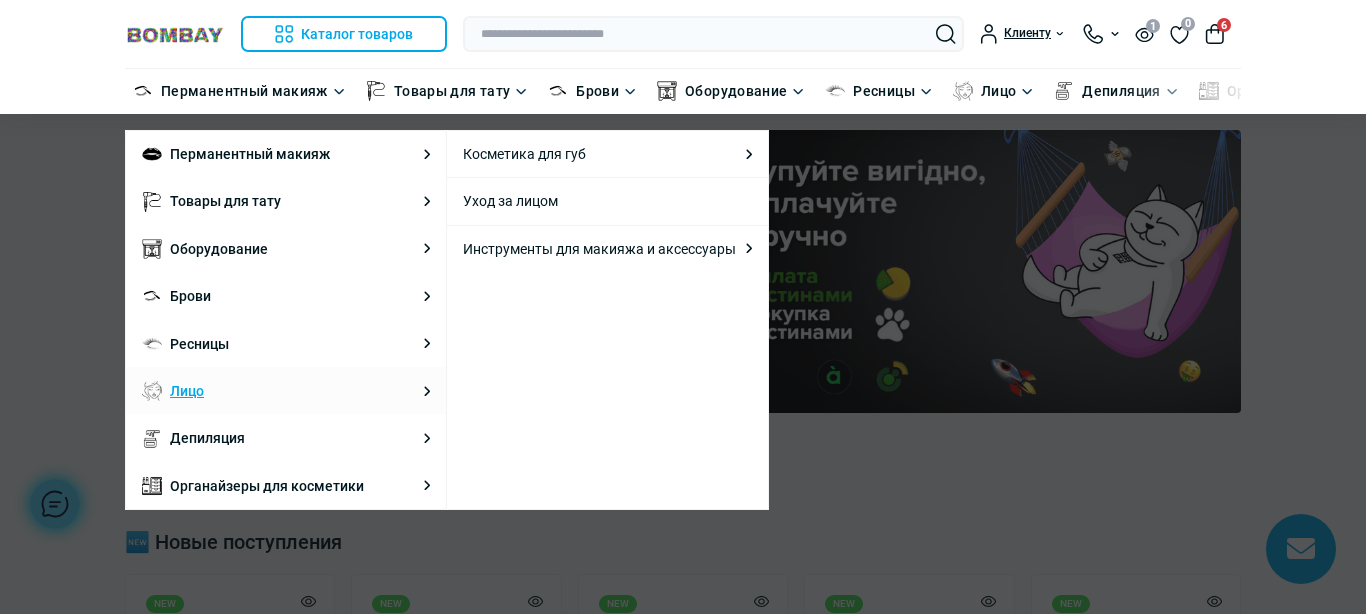 click on "Лицо" at bounding box center (187, 391) 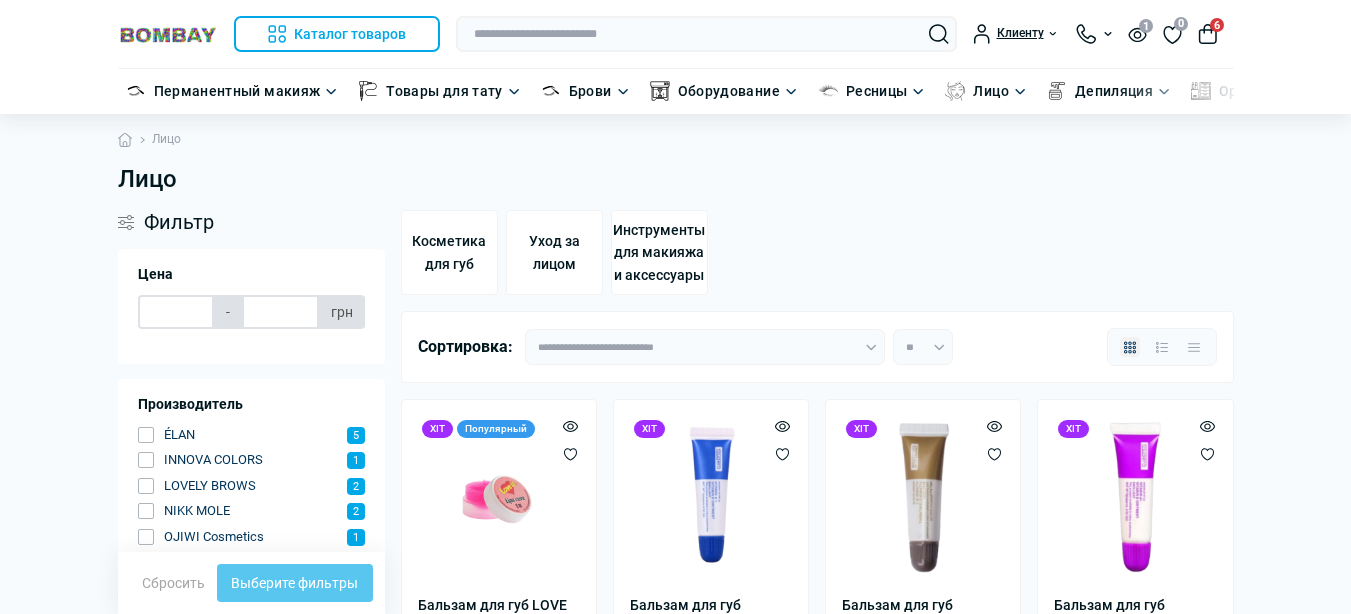 scroll, scrollTop: 700, scrollLeft: 0, axis: vertical 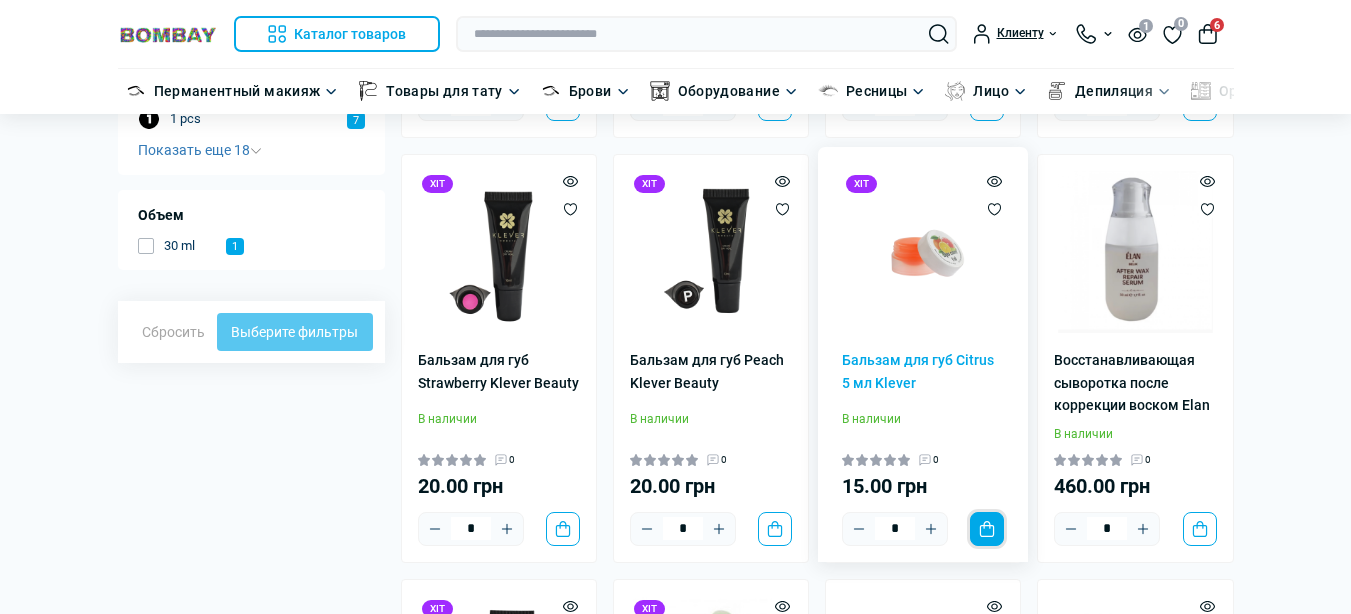 click on "В корзину" at bounding box center [987, 529] 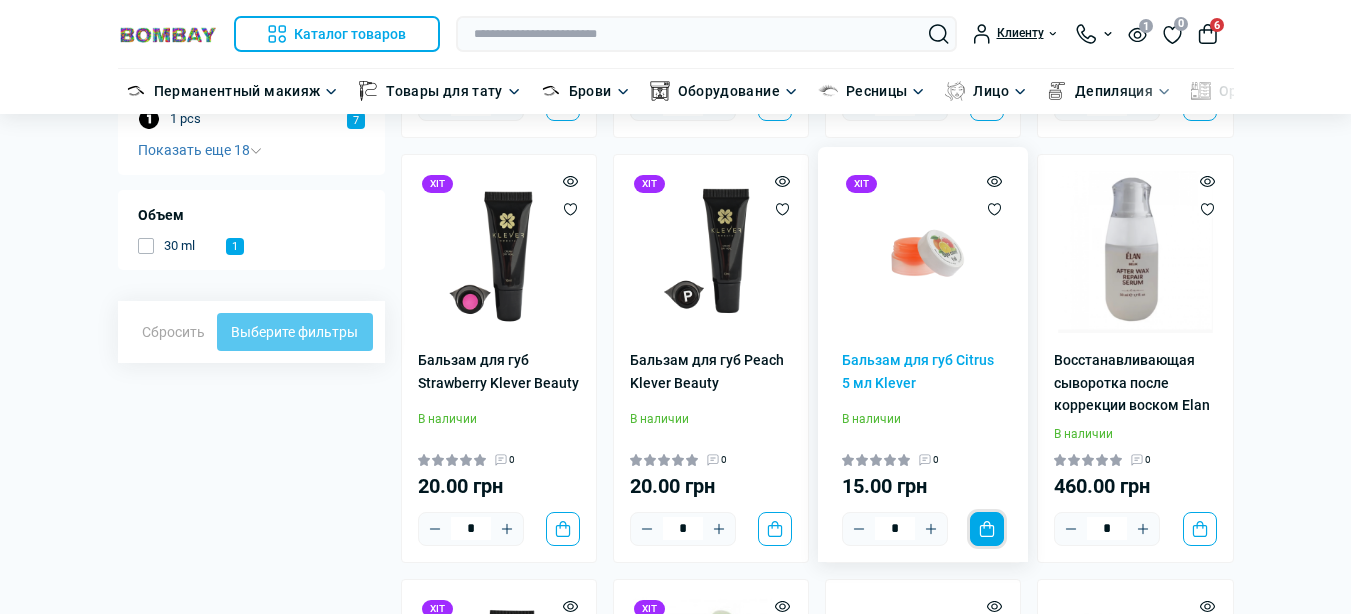 scroll, scrollTop: 700, scrollLeft: 0, axis: vertical 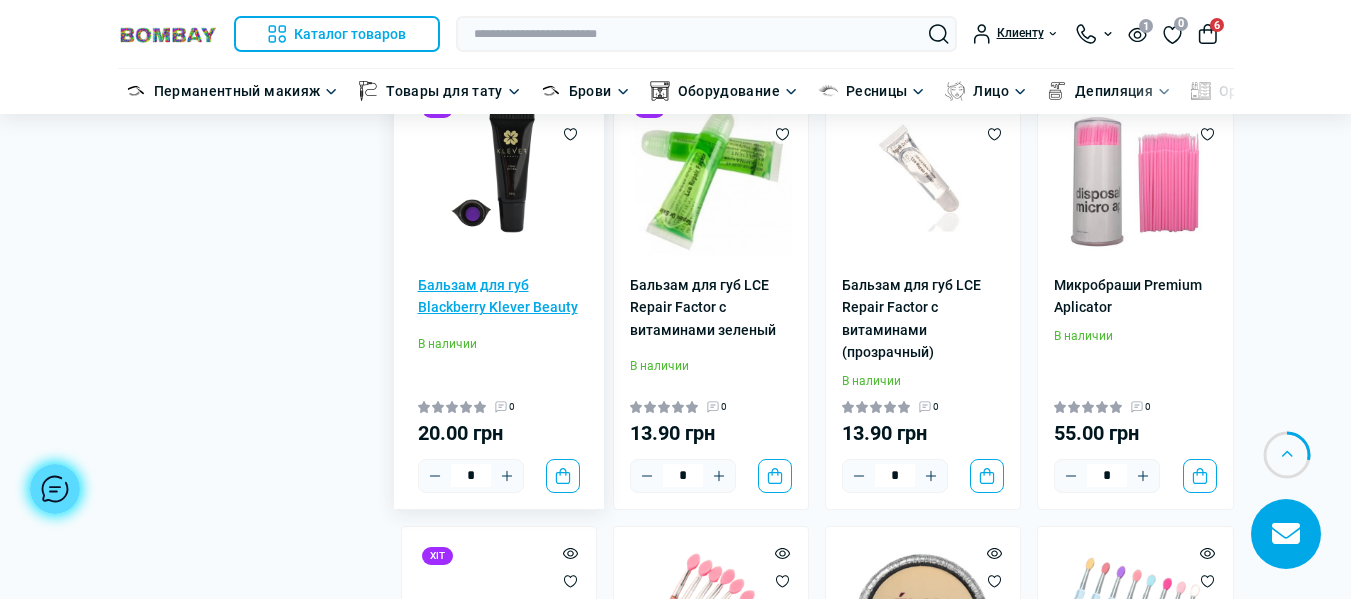 type on "*****" 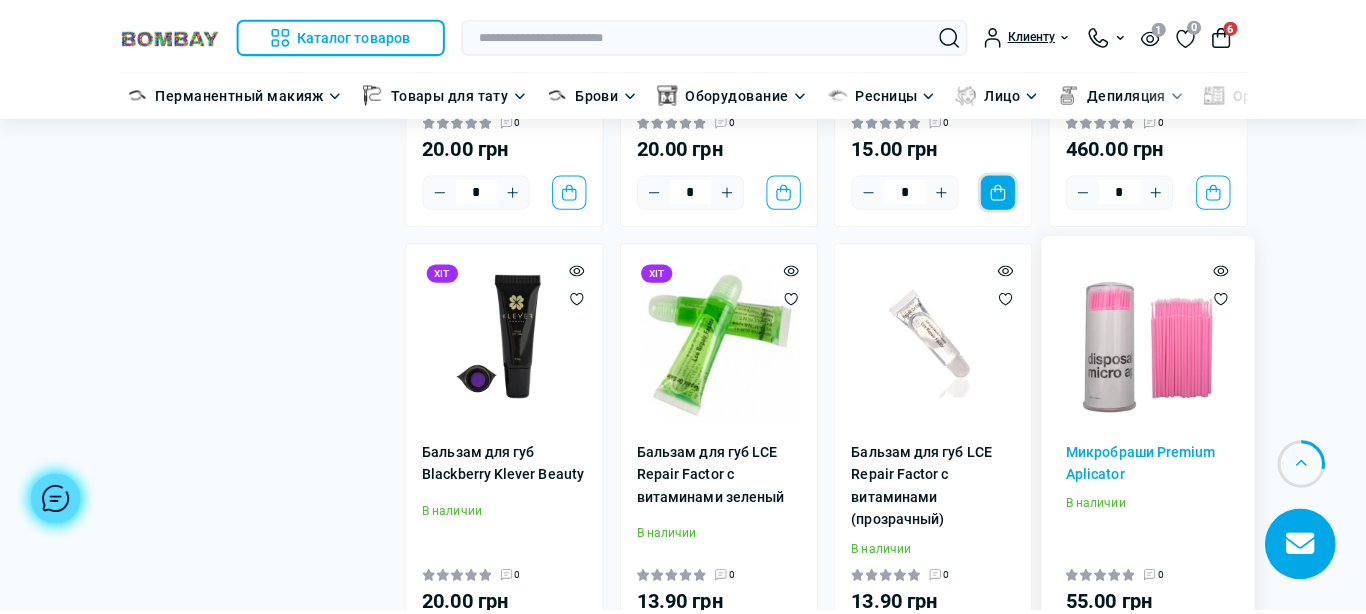 scroll, scrollTop: 900, scrollLeft: 0, axis: vertical 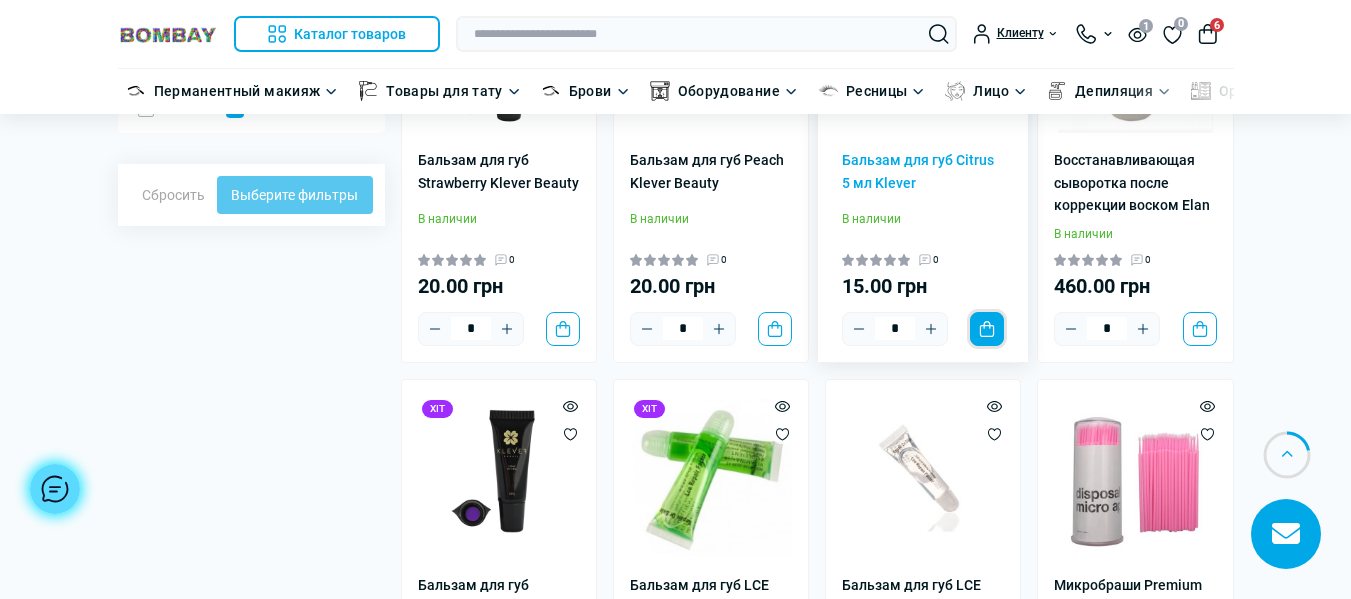 click on "В корзину" at bounding box center (987, 329) 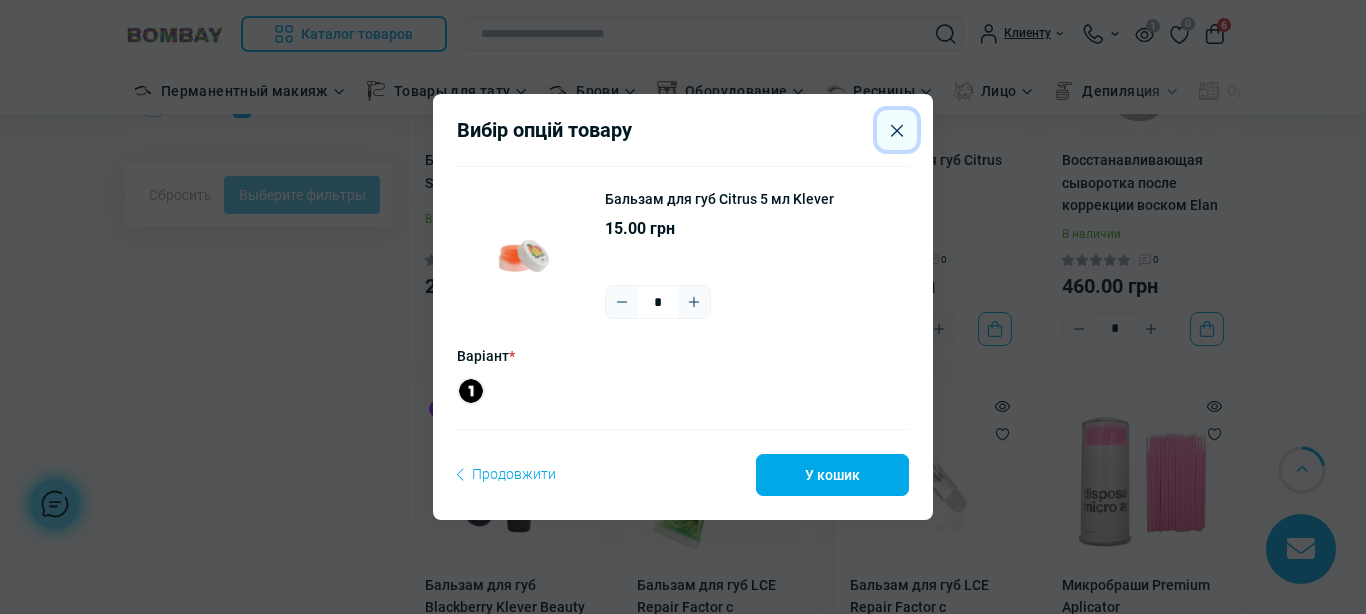 click 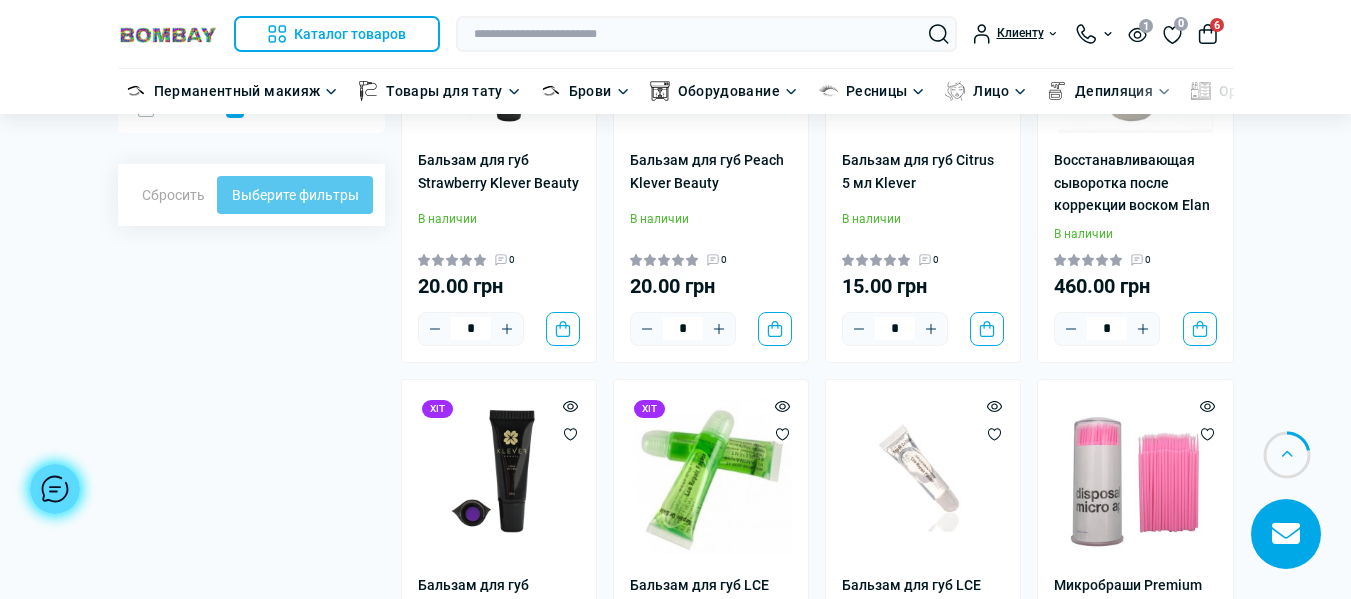 click on "6" at bounding box center (1208, 34) 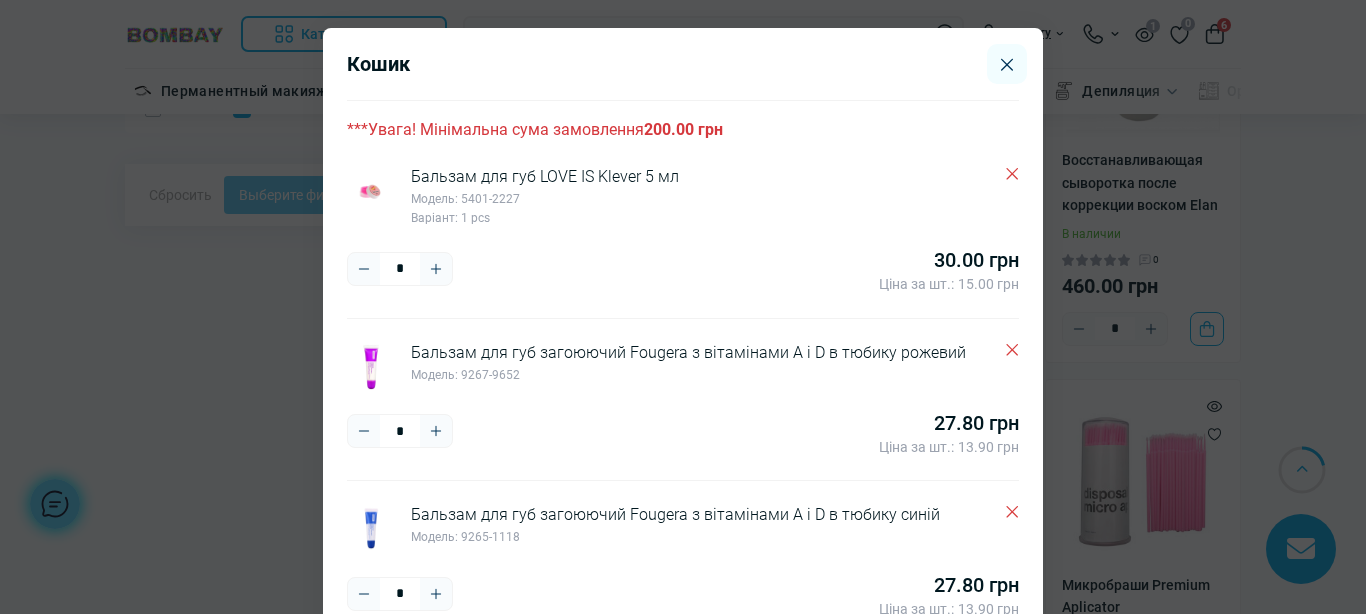 click at bounding box center [371, 191] 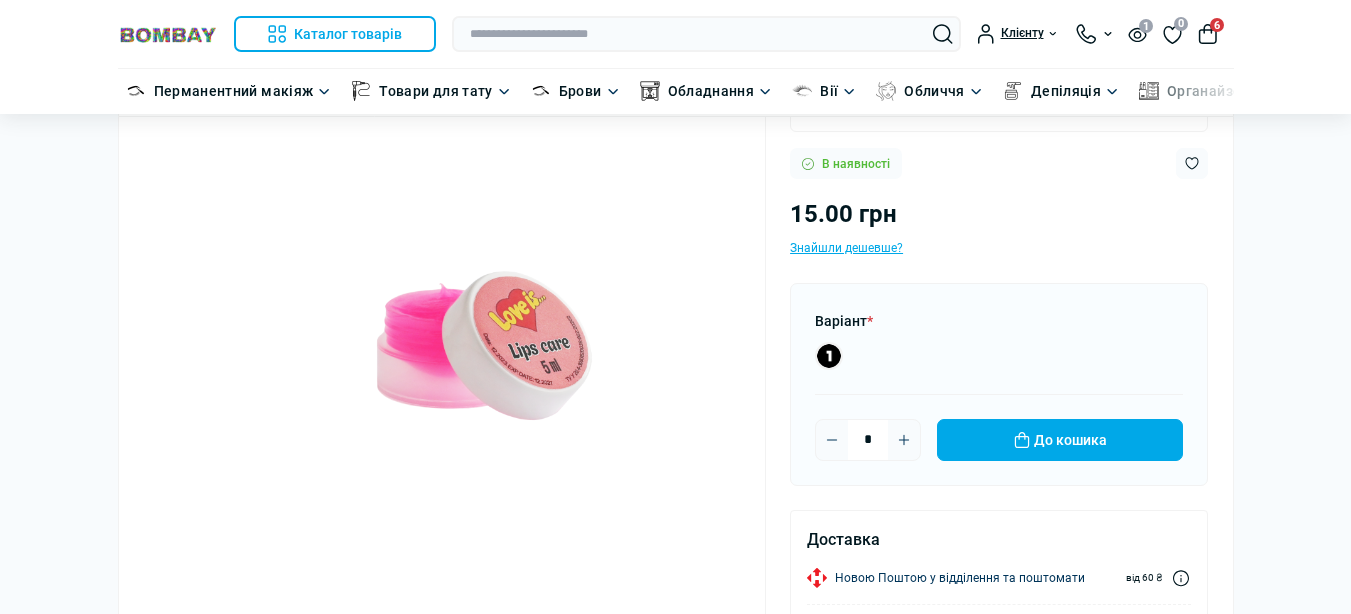 scroll, scrollTop: 178, scrollLeft: 0, axis: vertical 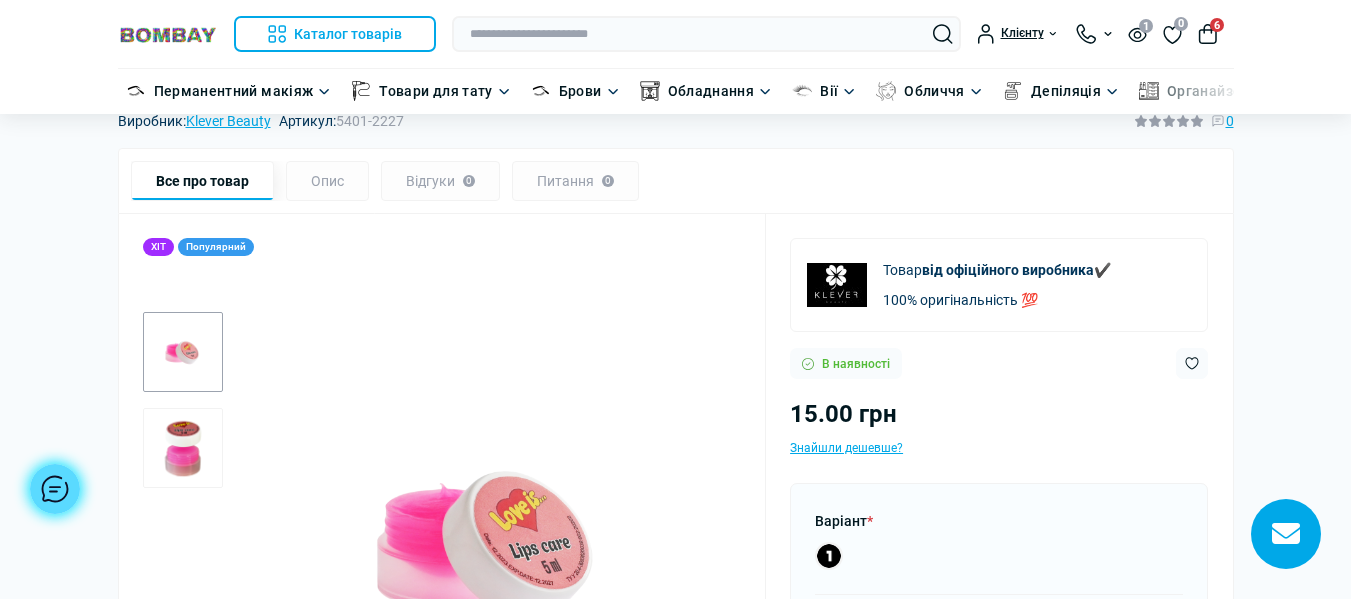 click at bounding box center [183, 448] 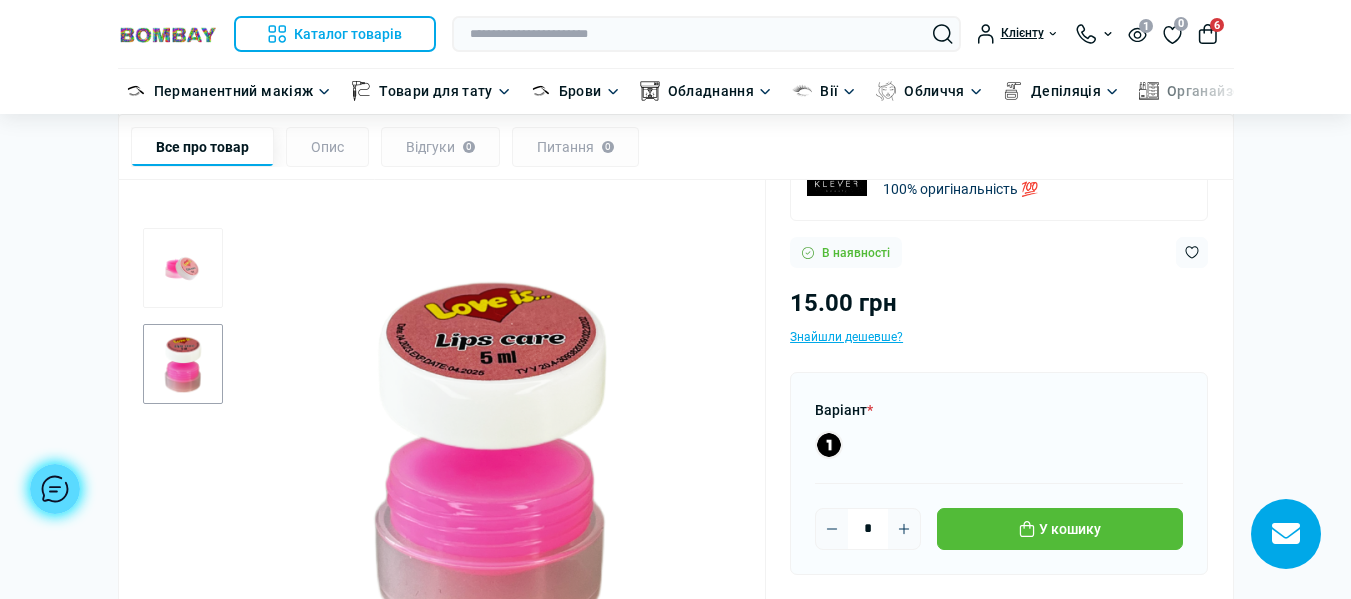 scroll, scrollTop: 200, scrollLeft: 0, axis: vertical 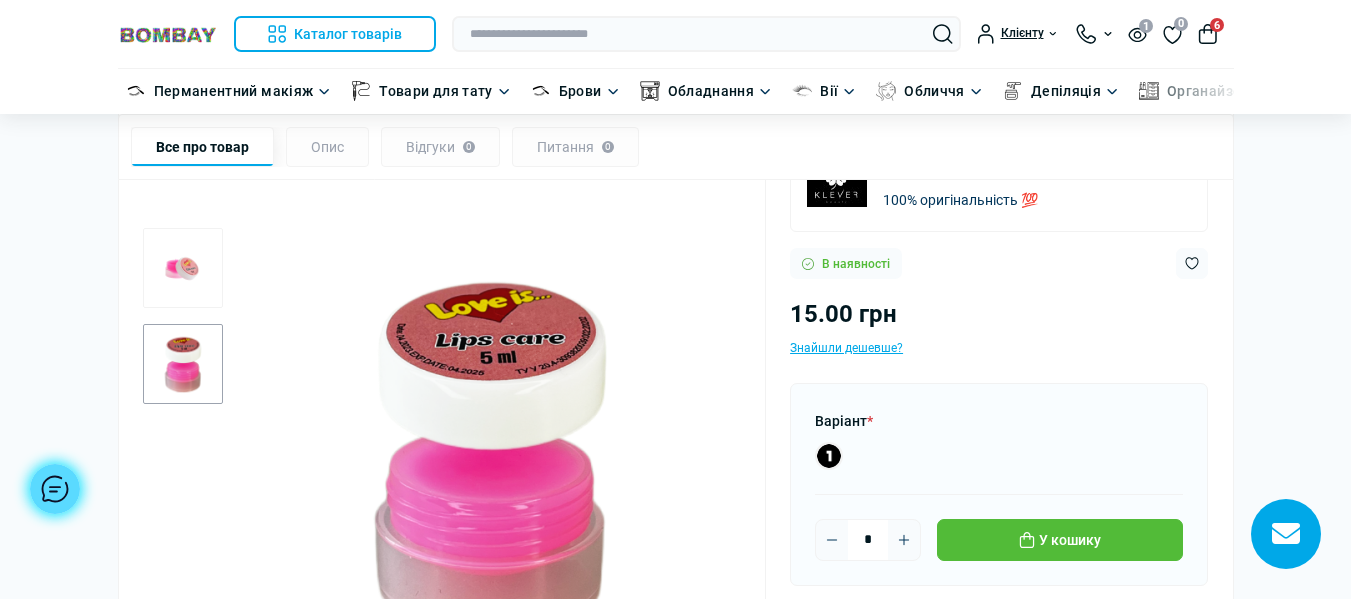click at bounding box center [183, 268] 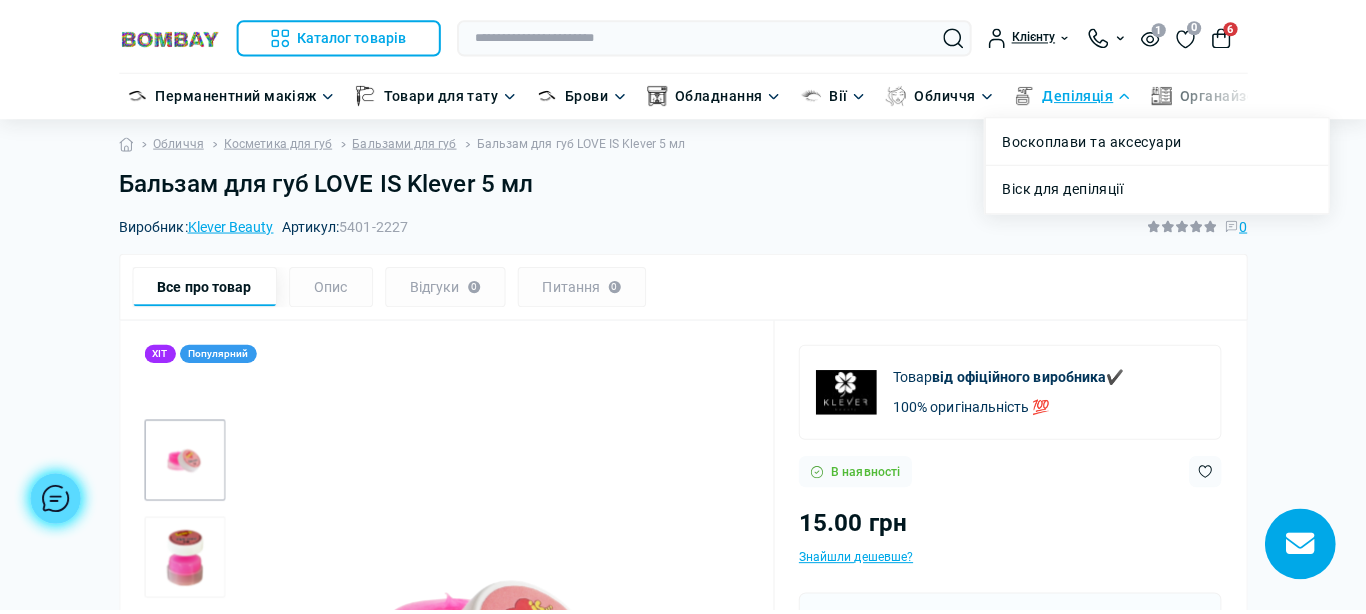 scroll, scrollTop: 0, scrollLeft: 0, axis: both 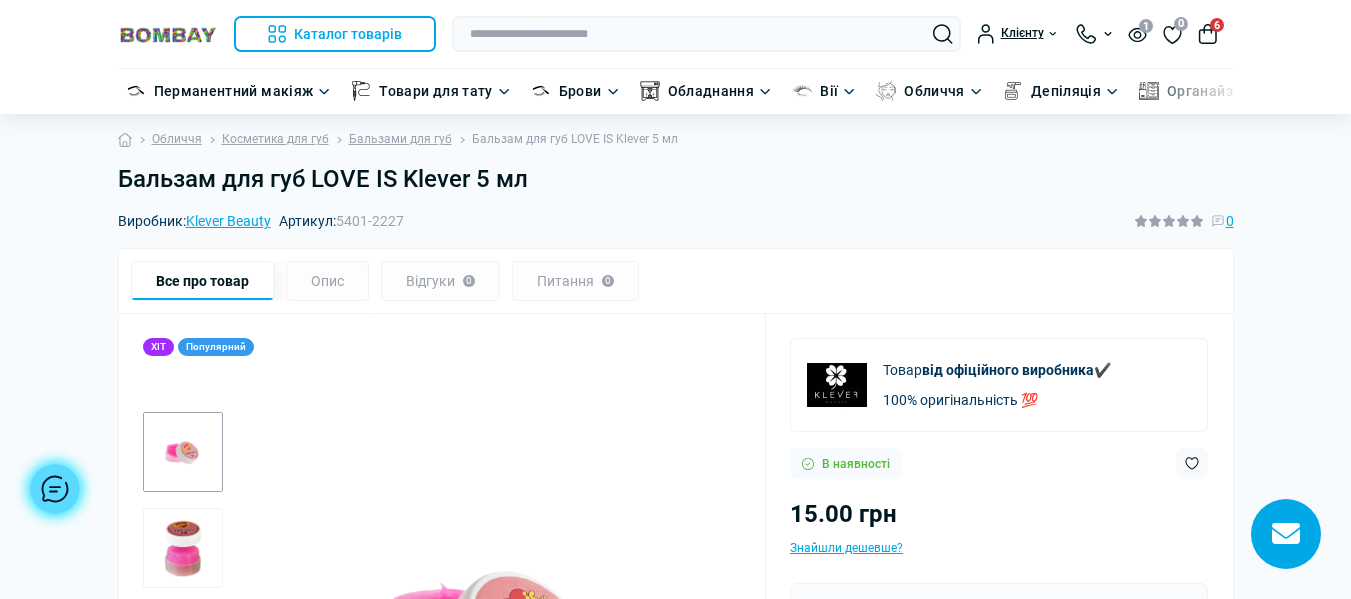 click on "6" at bounding box center (1208, 34) 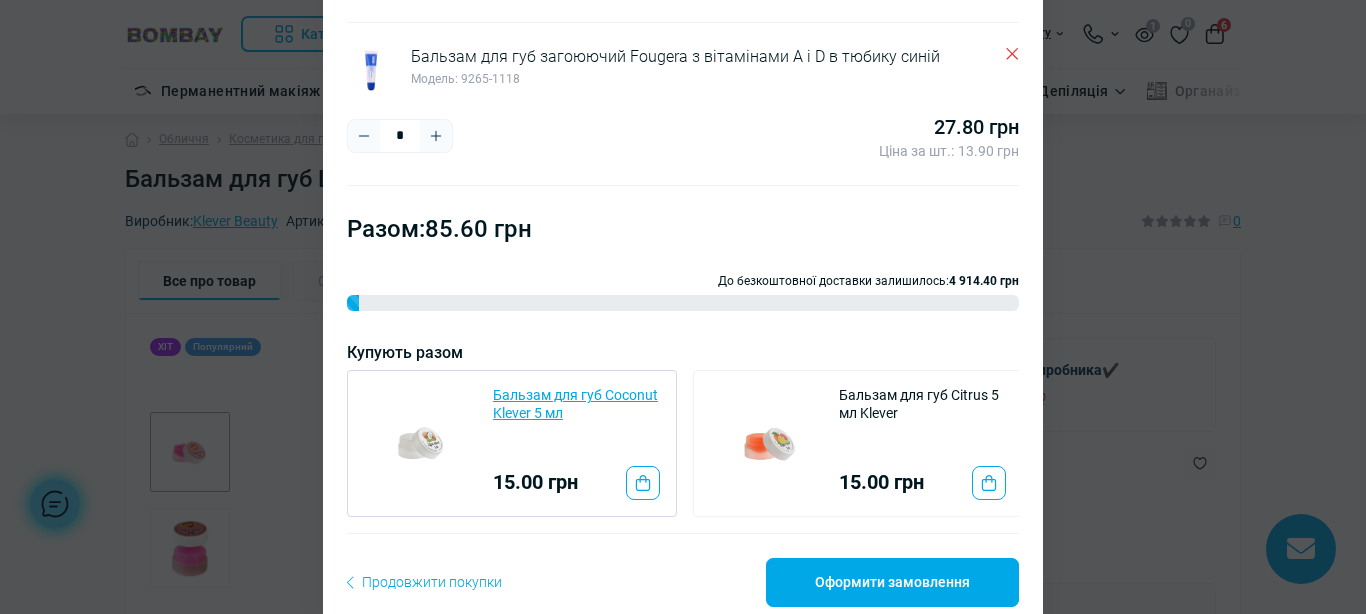 scroll, scrollTop: 518, scrollLeft: 0, axis: vertical 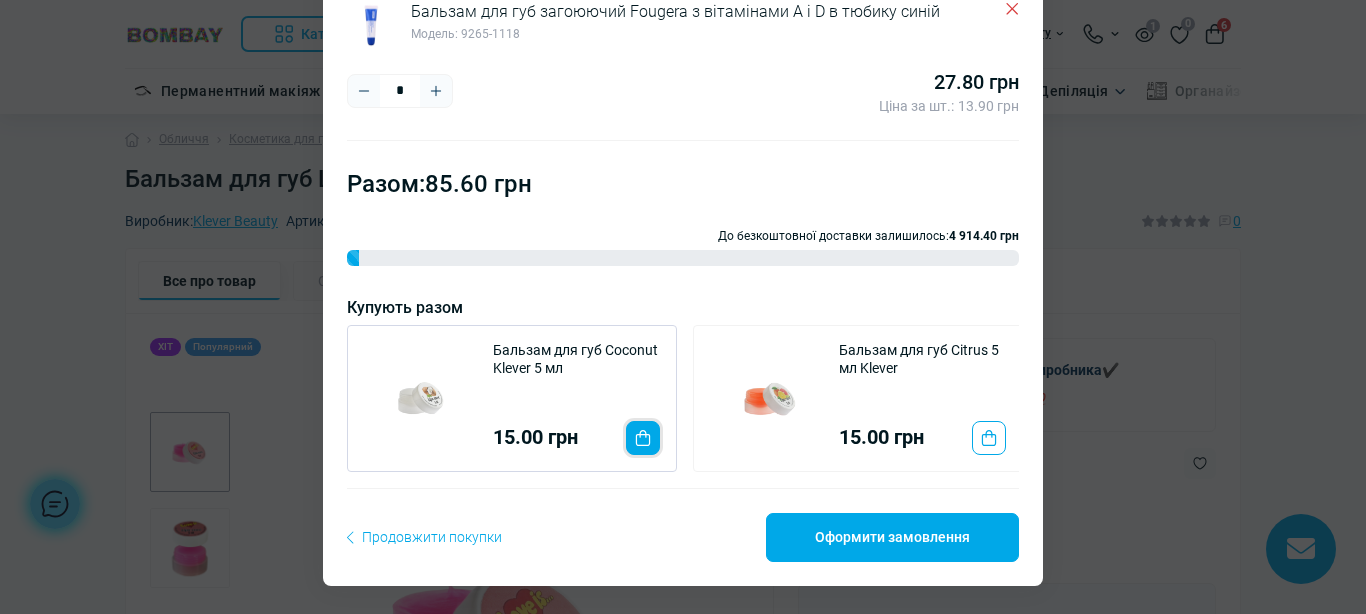click at bounding box center [643, 438] 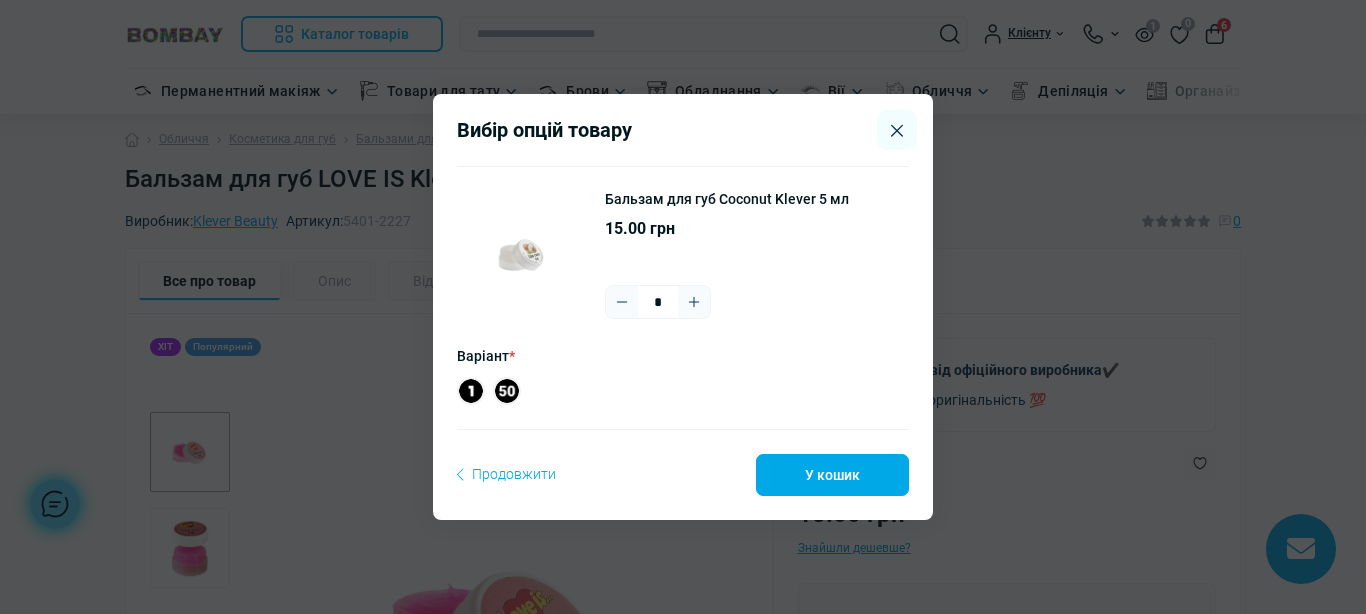 click 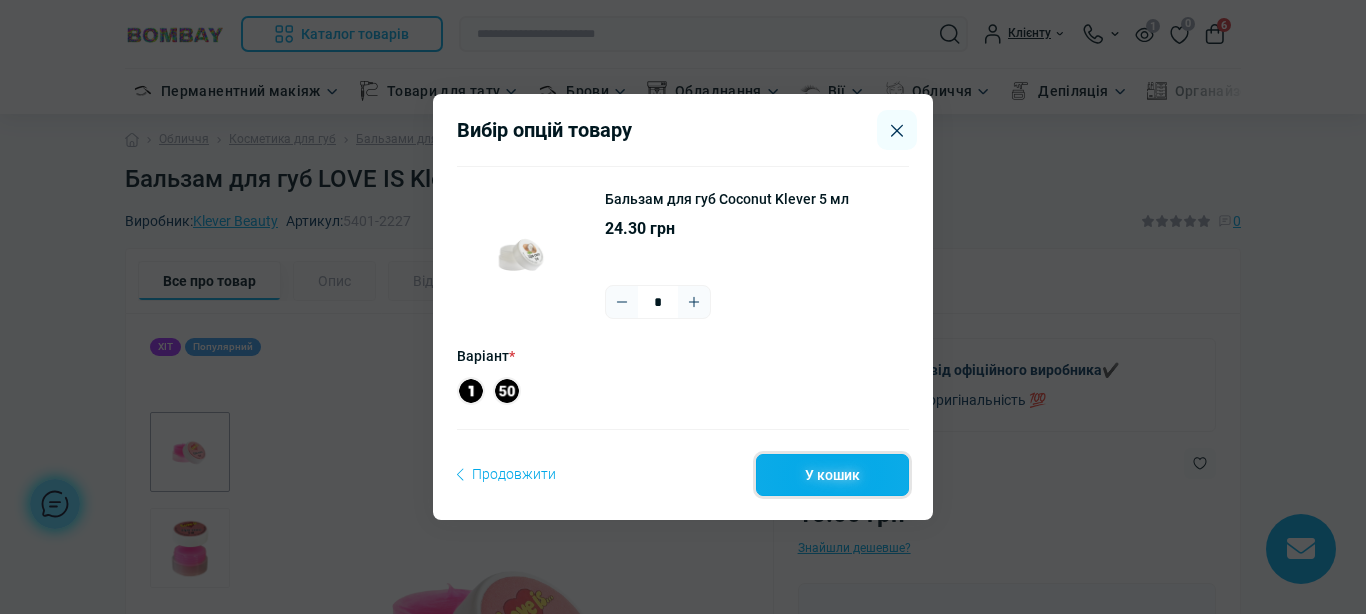 click on "У кошик" at bounding box center (832, 475) 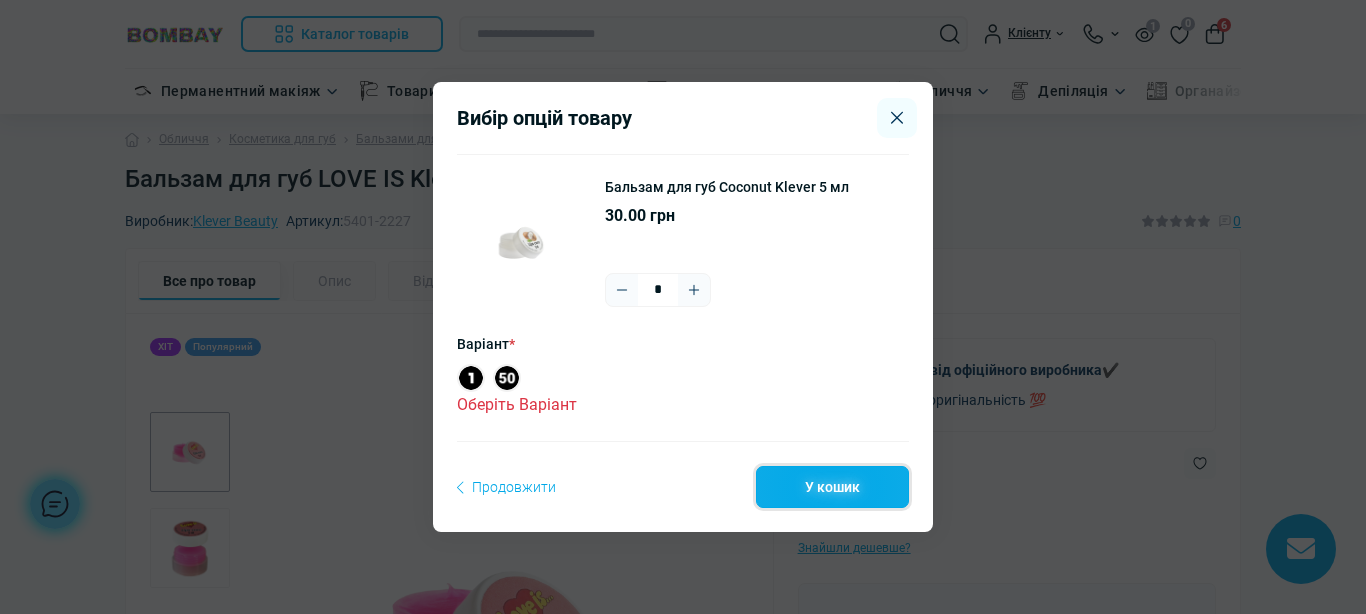 click on "У кошик" at bounding box center [832, 487] 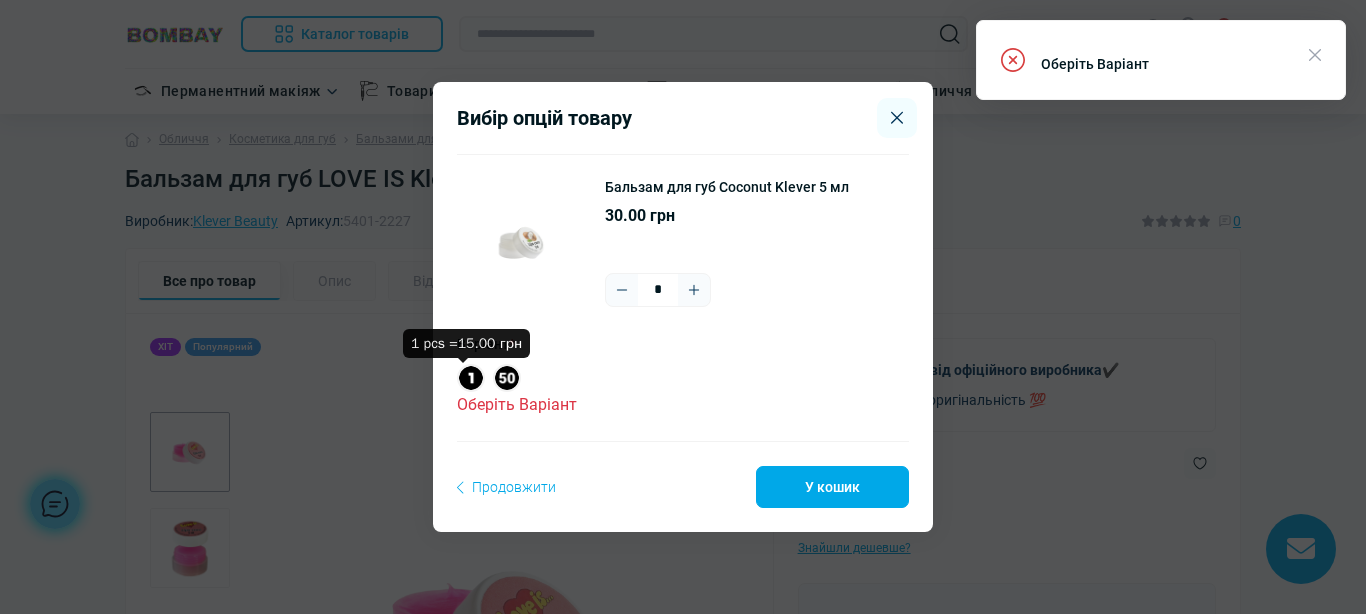 click at bounding box center [471, 378] 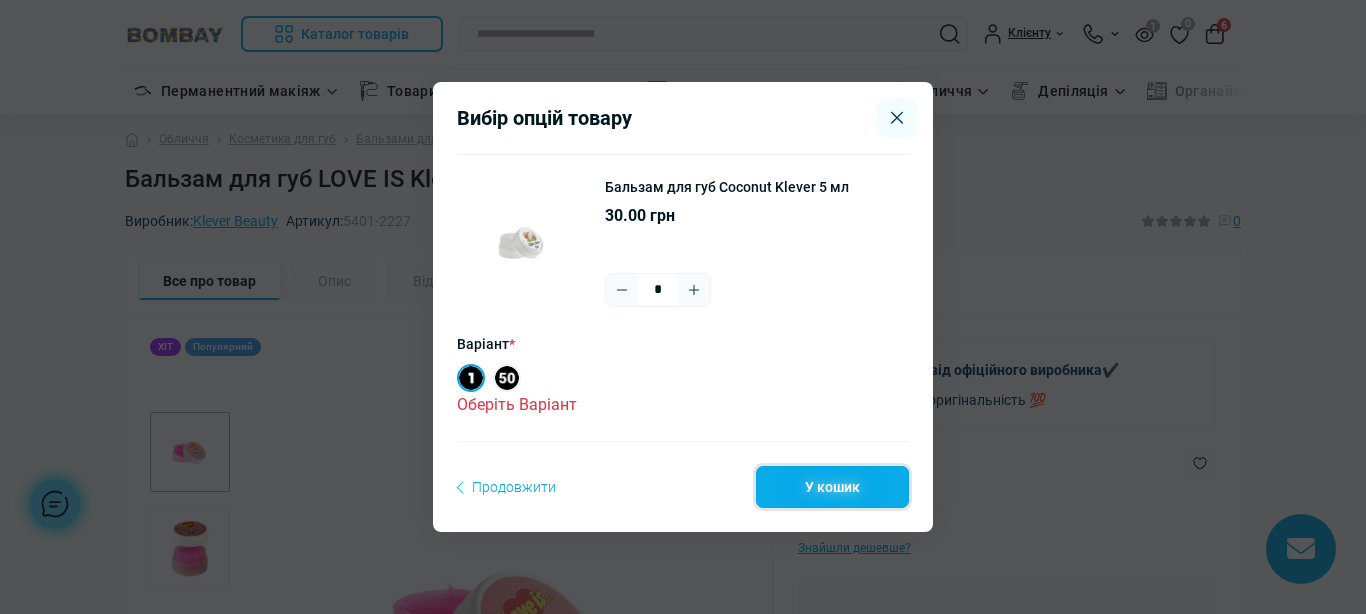 click on "У кошик" at bounding box center [832, 487] 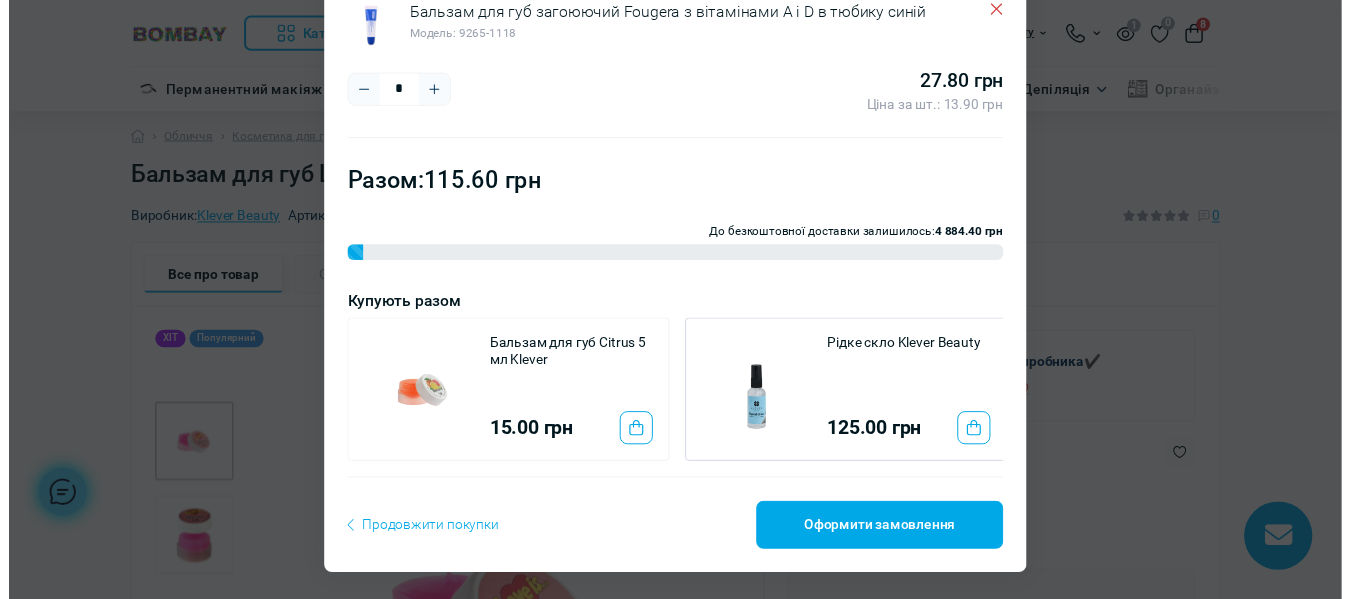 scroll, scrollTop: 0, scrollLeft: 0, axis: both 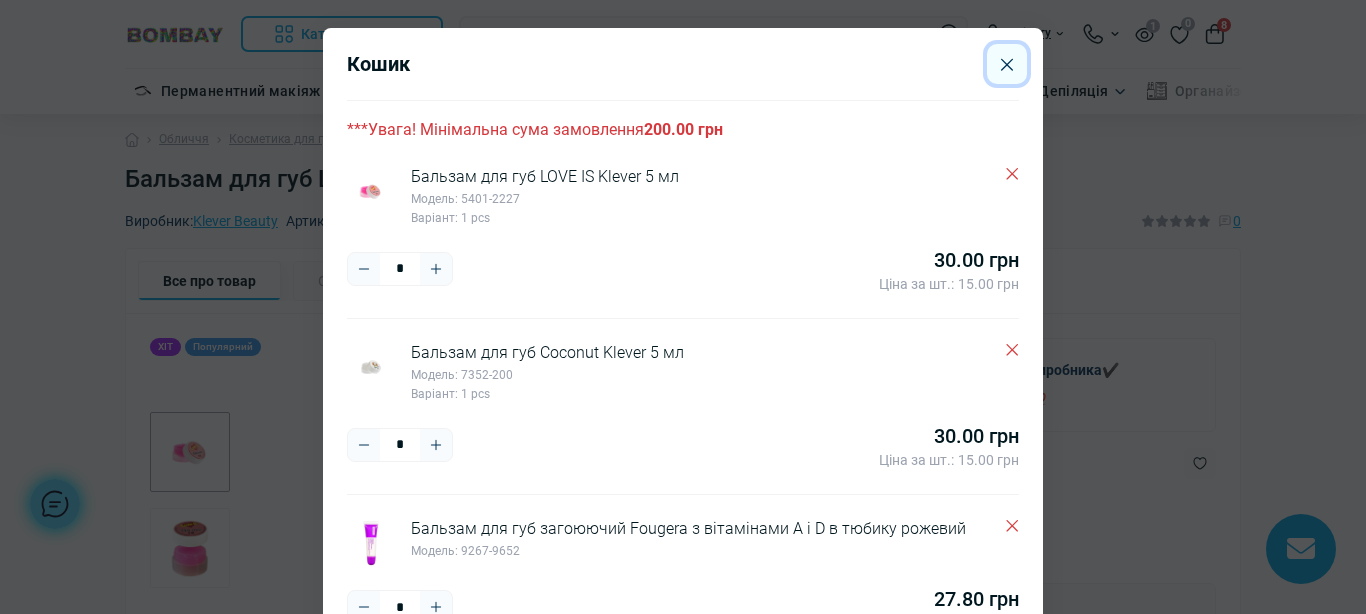 click at bounding box center [1007, 64] 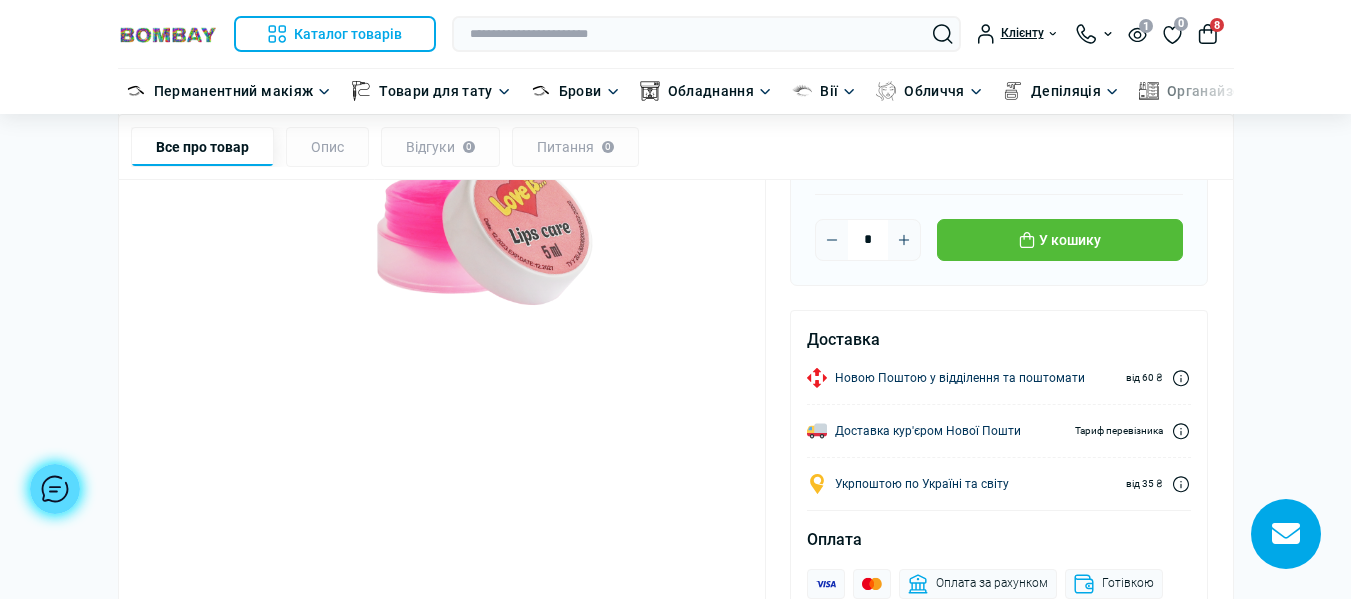 scroll, scrollTop: 0, scrollLeft: 0, axis: both 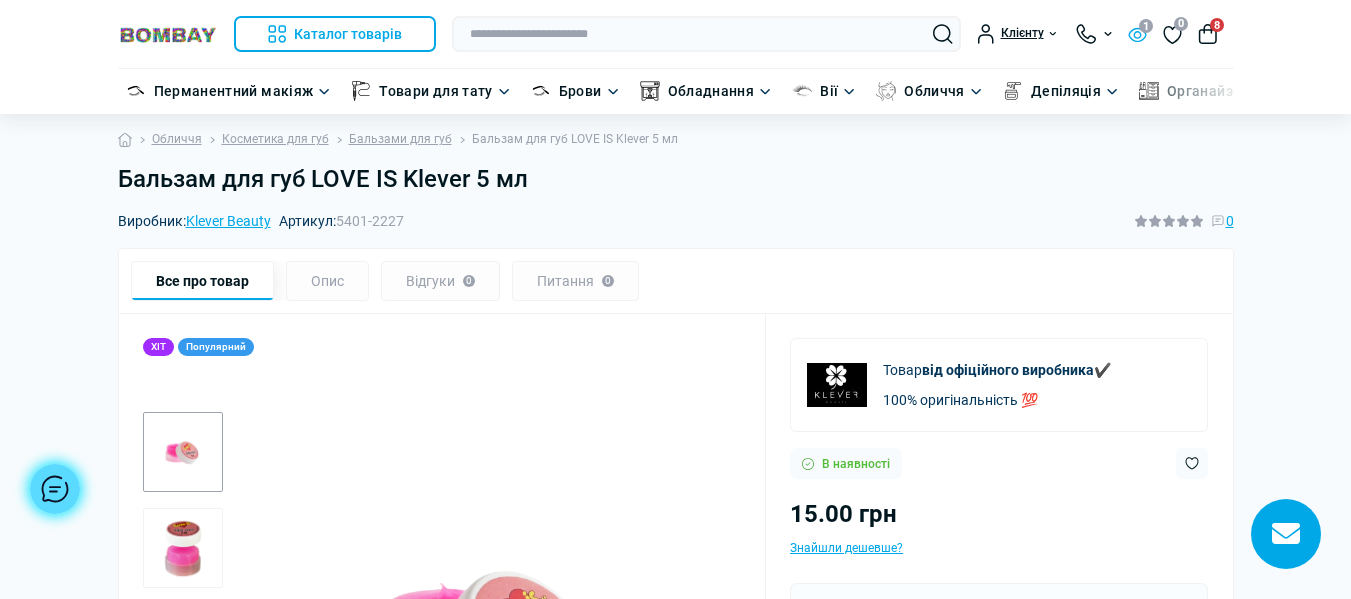 click on "1" at bounding box center [1137, 33] 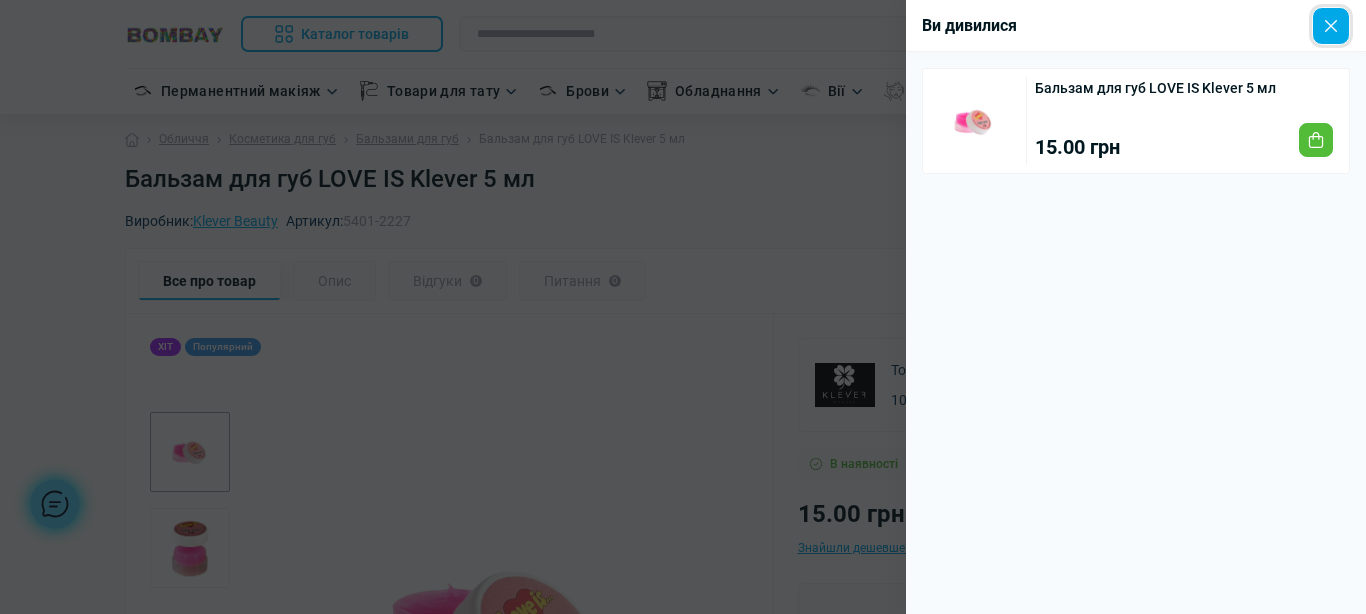 click at bounding box center (1331, 26) 